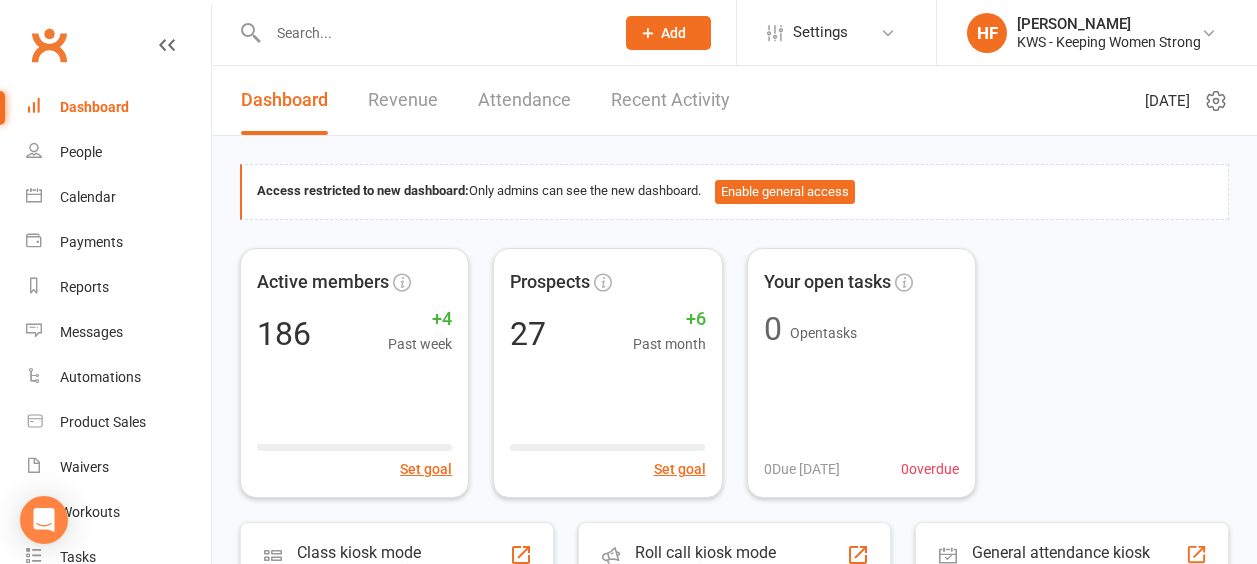 scroll, scrollTop: 0, scrollLeft: 0, axis: both 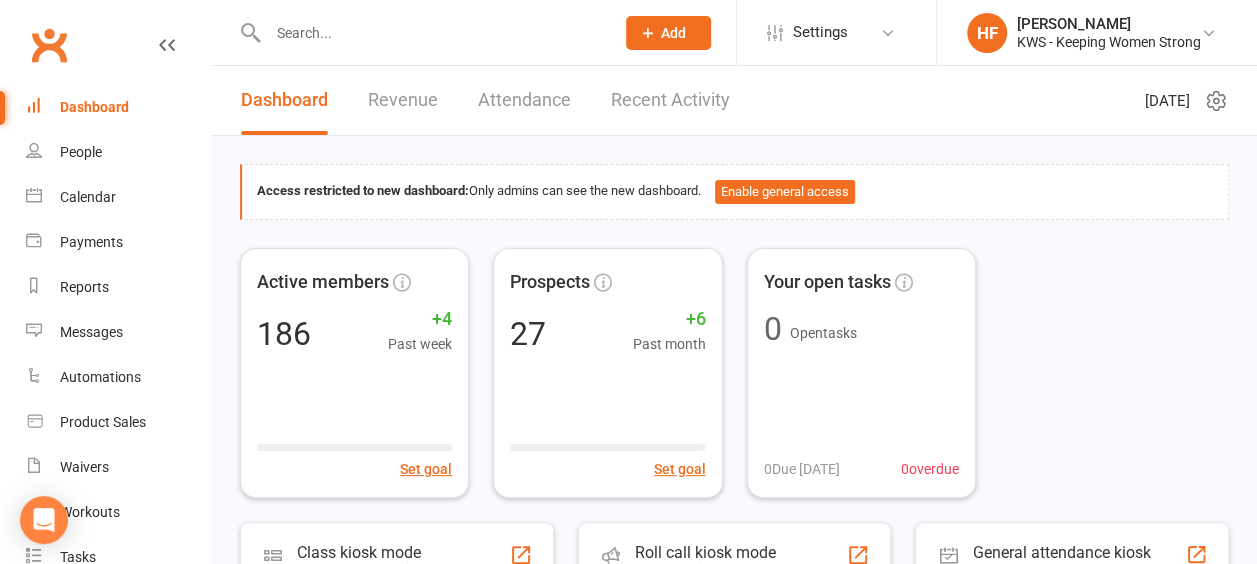 click at bounding box center (431, 33) 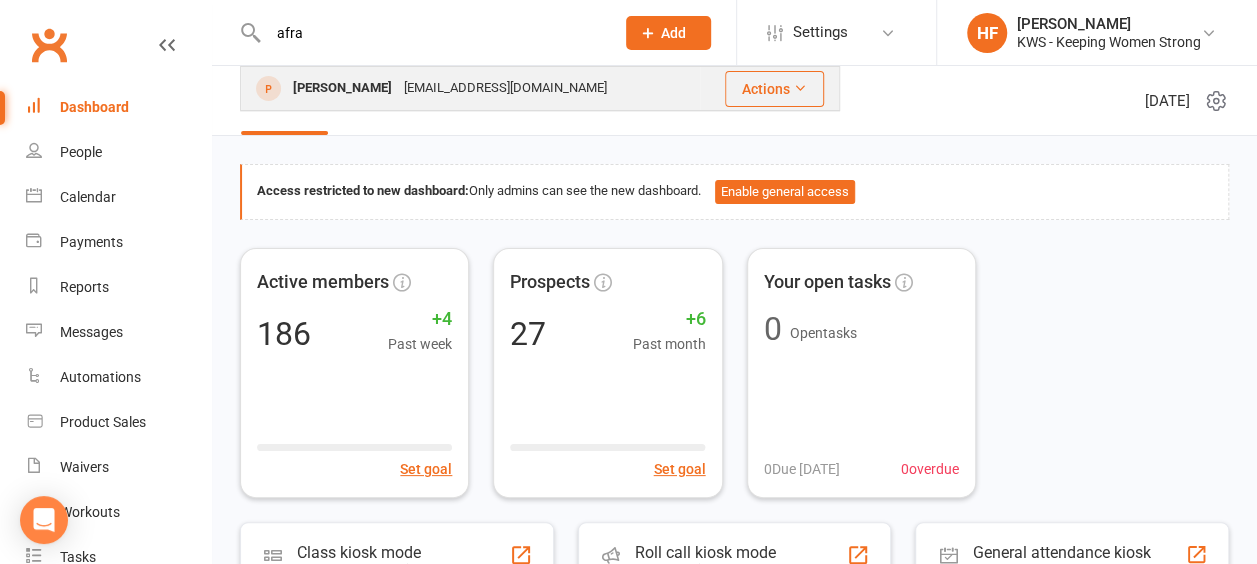 type on "afra" 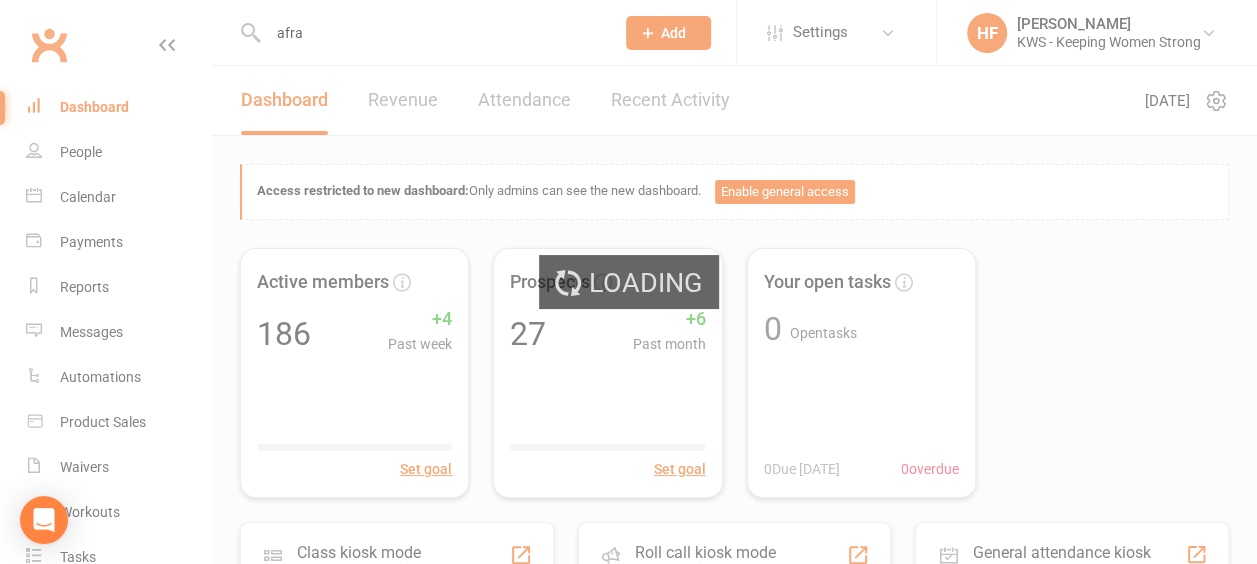 type 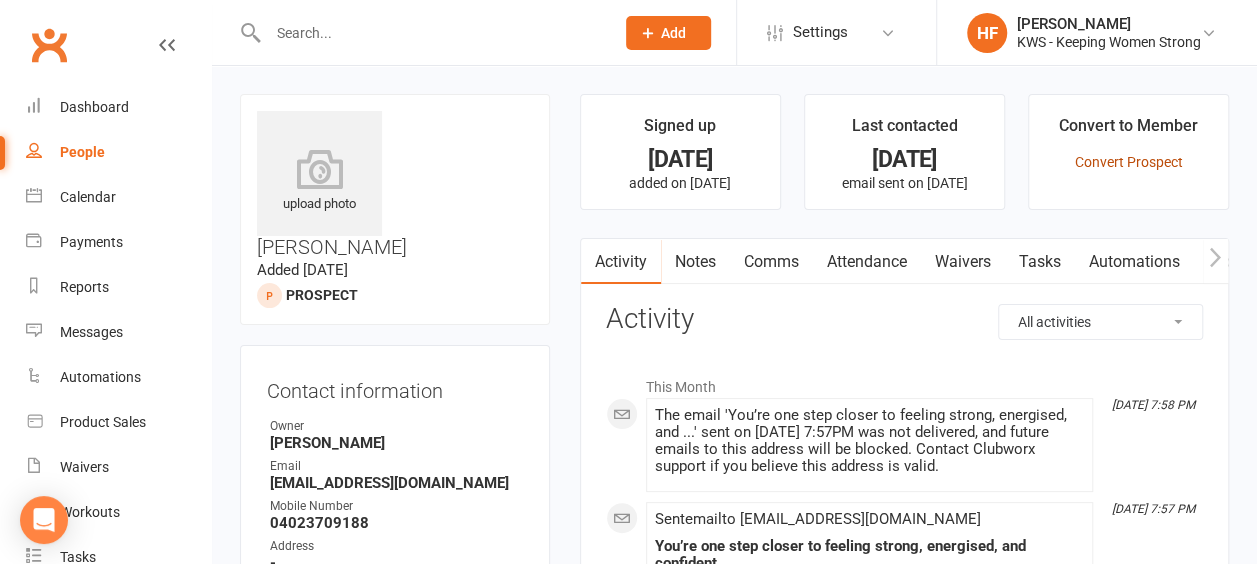 click on "Convert Prospect" at bounding box center [1128, 162] 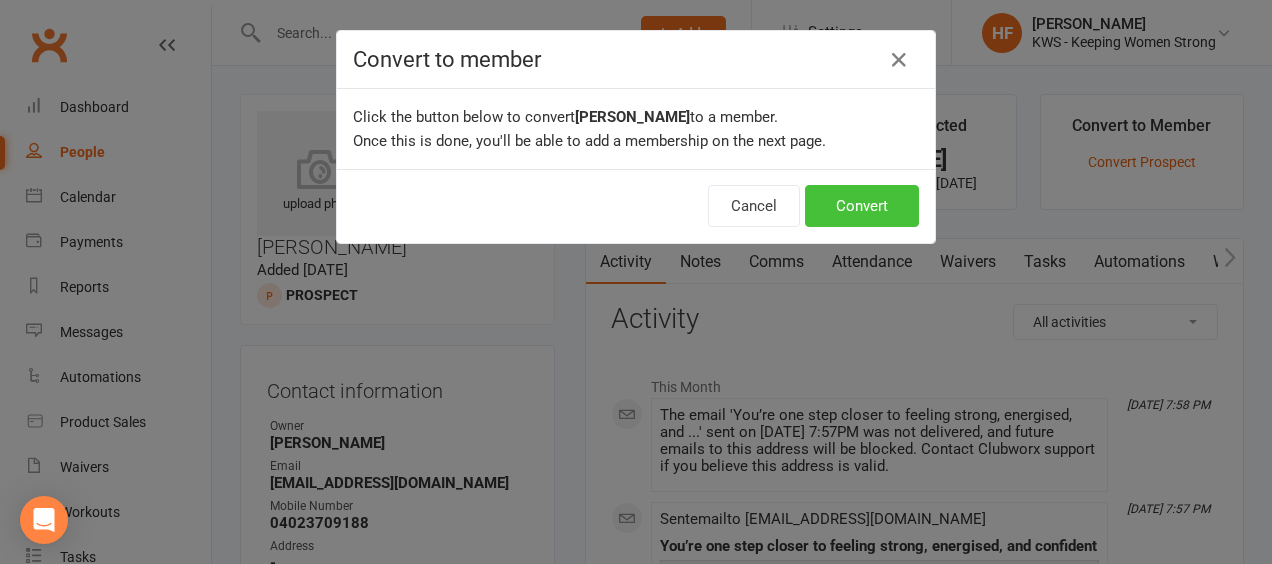 click on "Convert" at bounding box center [862, 206] 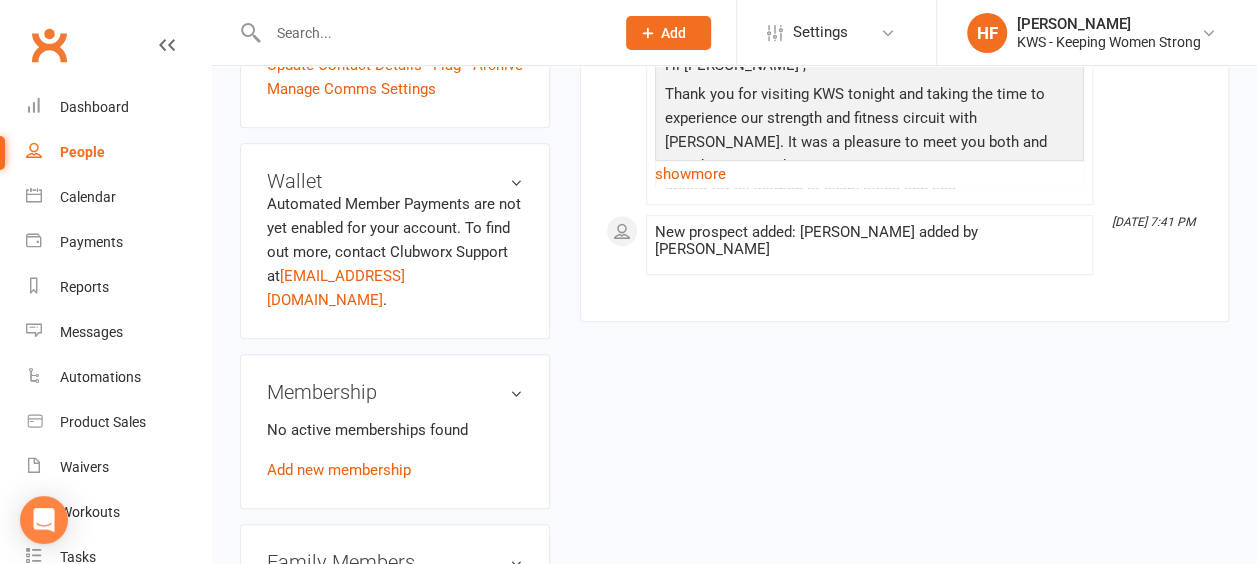 scroll, scrollTop: 600, scrollLeft: 0, axis: vertical 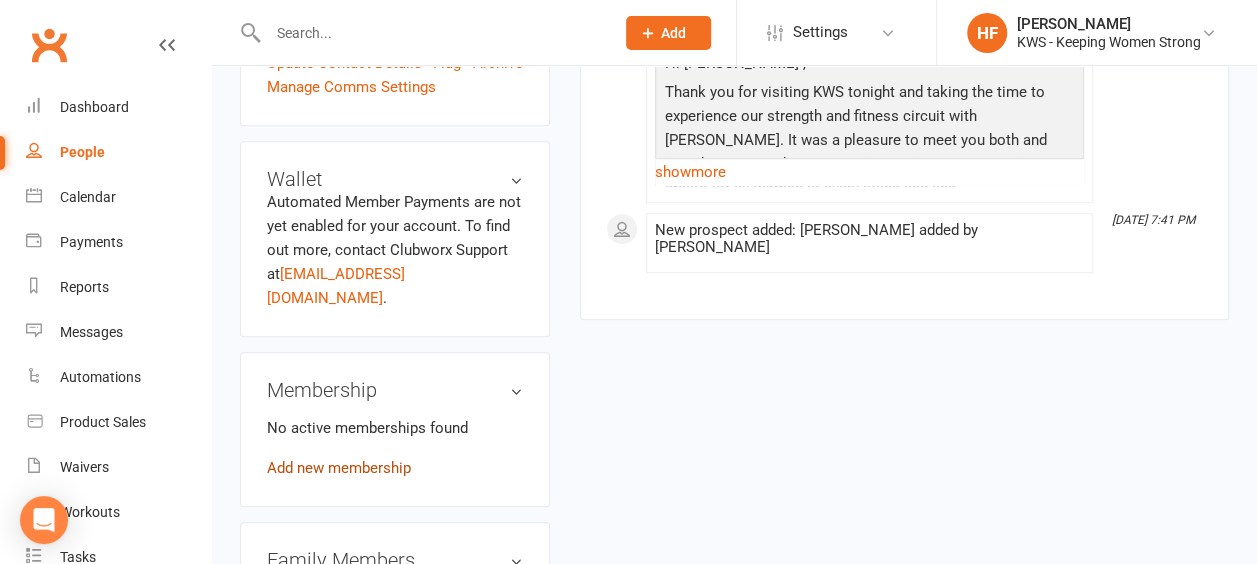click on "Add new membership" at bounding box center [339, 468] 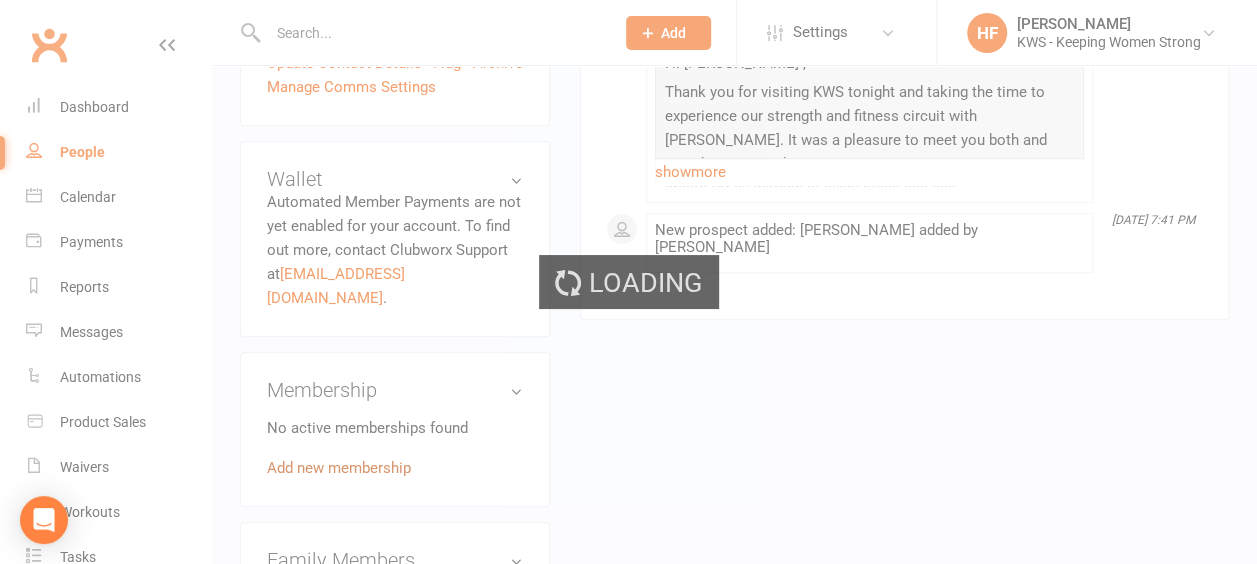 scroll, scrollTop: 0, scrollLeft: 0, axis: both 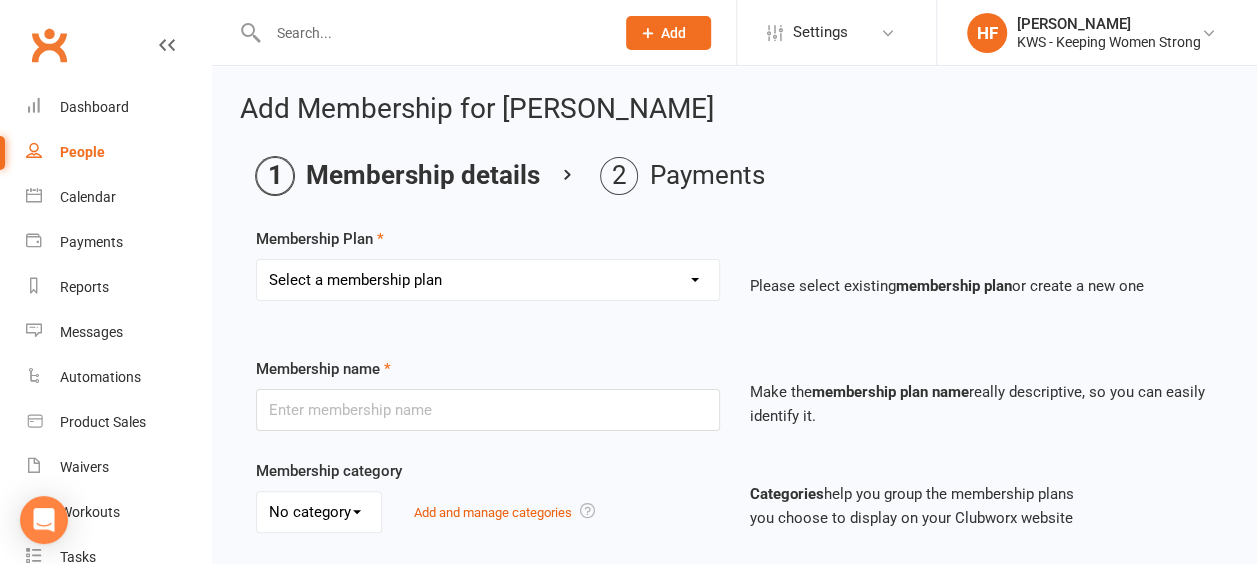 click on "Select a membership plan Create new Membership Plan Continual Monthly Membership $89 Month on Month 12 Month Prepaid Staff Continual monthly membership $70 Continual monthly membership $75 5 Week Promotion KWS 10 PAK KWS 20 PAK KWS 10 PAK 120 12 Month Prepaid $907 4 Weeks Promotion" at bounding box center (488, 280) 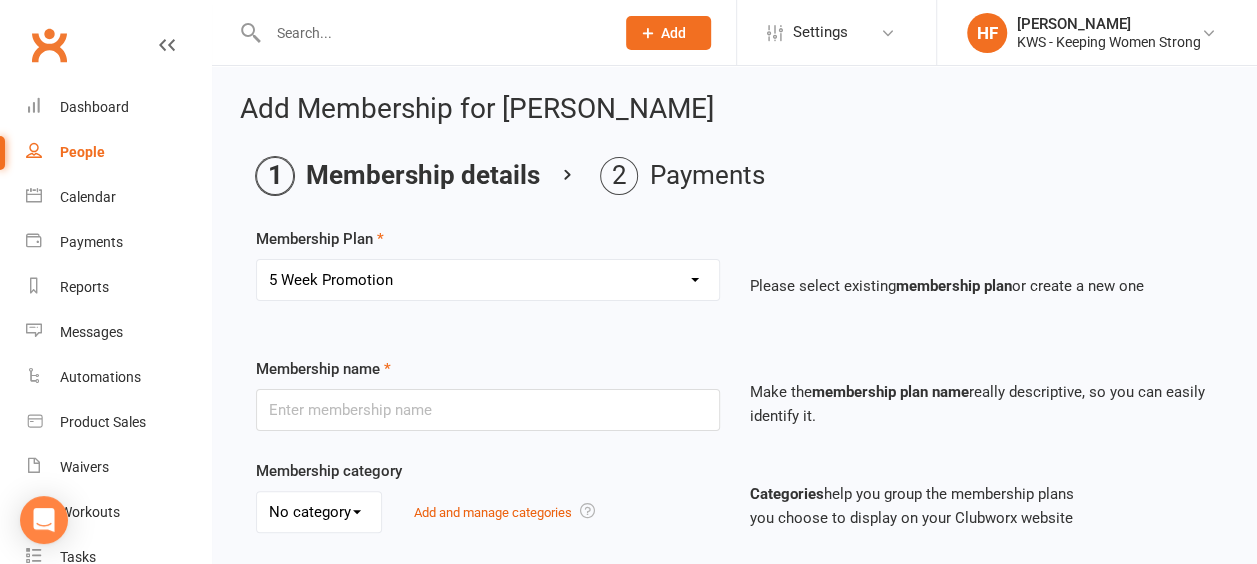 click on "Select a membership plan Create new Membership Plan Continual Monthly Membership $89 Month on Month 12 Month Prepaid Staff Continual monthly membership $70 Continual monthly membership $75 5 Week Promotion KWS 10 PAK KWS 20 PAK KWS 10 PAK 120 12 Month Prepaid $907 4 Weeks Promotion" at bounding box center (488, 280) 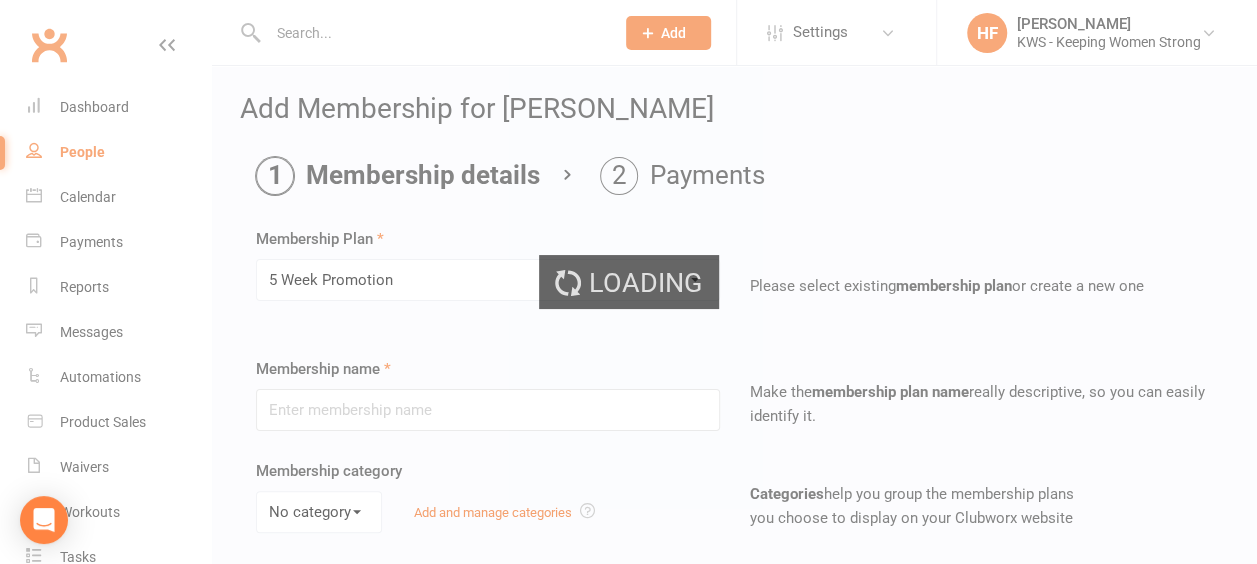 type on "5 Week Promotion" 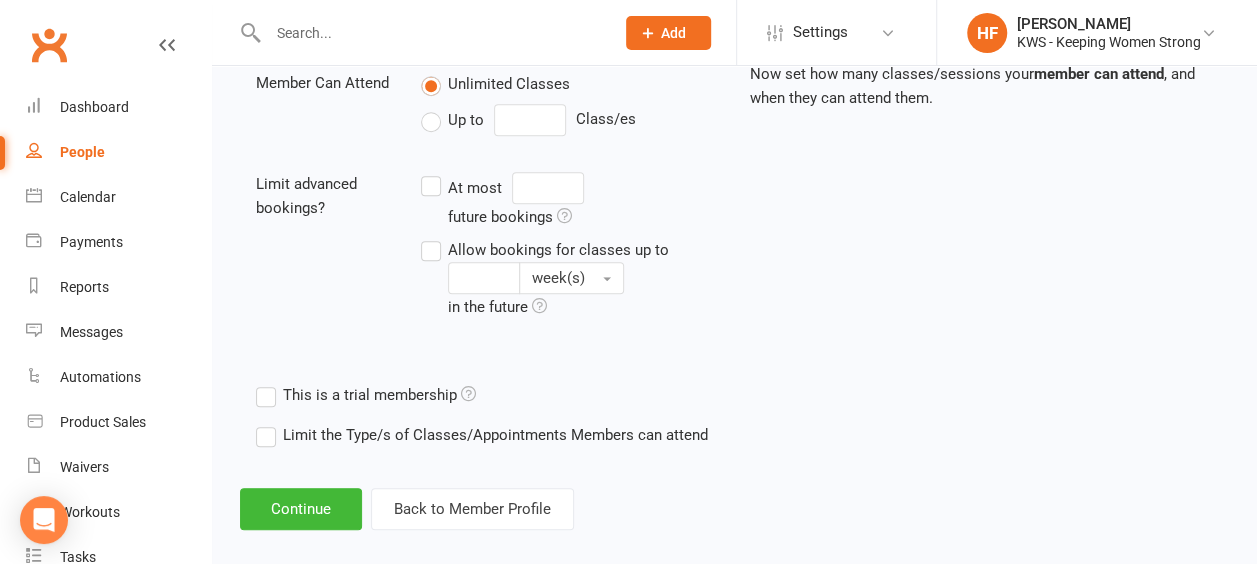 scroll, scrollTop: 750, scrollLeft: 0, axis: vertical 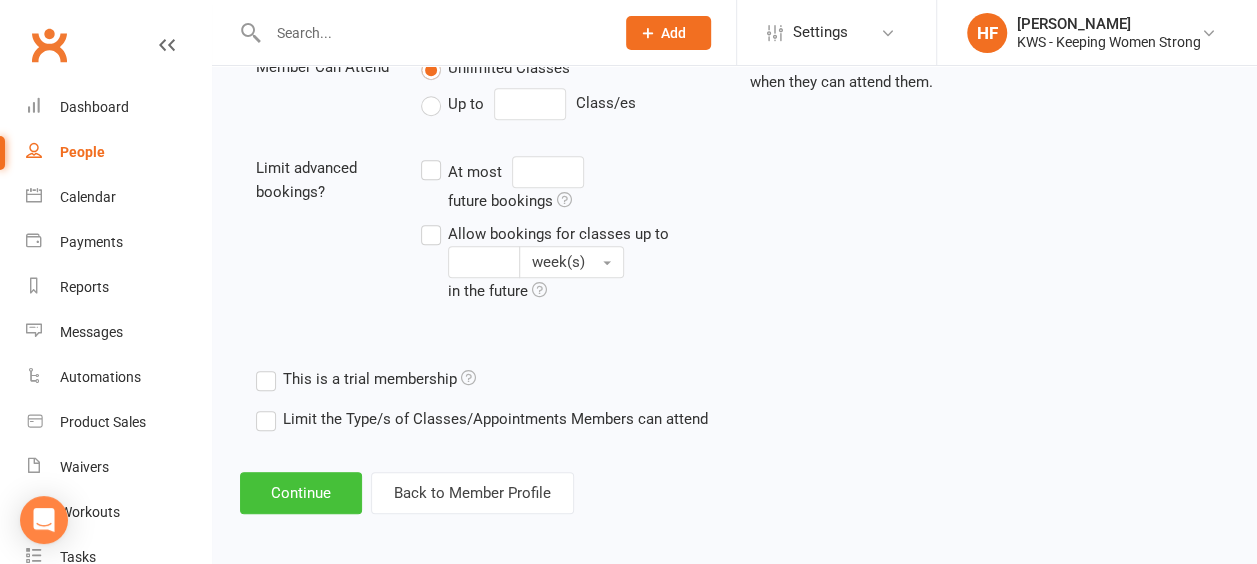 click on "Continue" at bounding box center (301, 493) 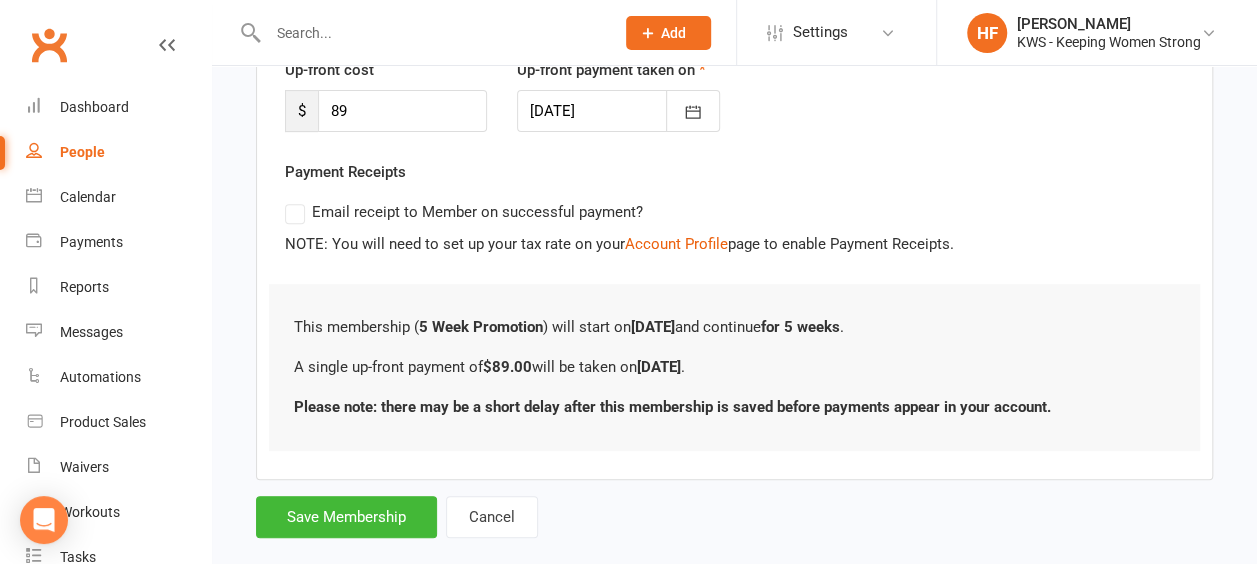 scroll, scrollTop: 326, scrollLeft: 0, axis: vertical 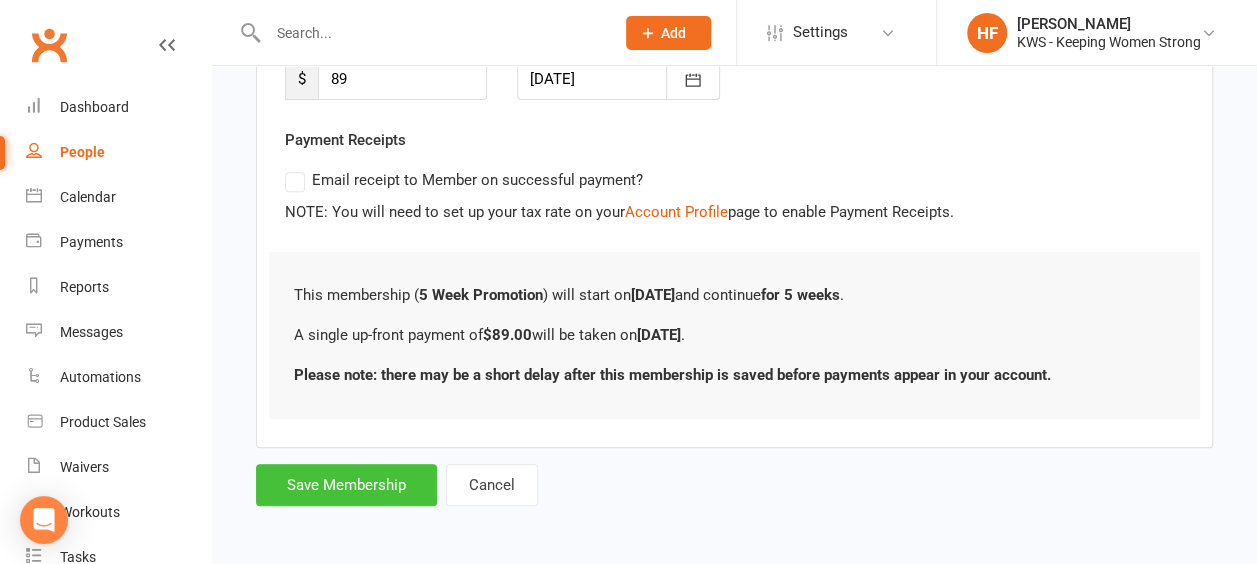 click on "Save Membership" at bounding box center (346, 485) 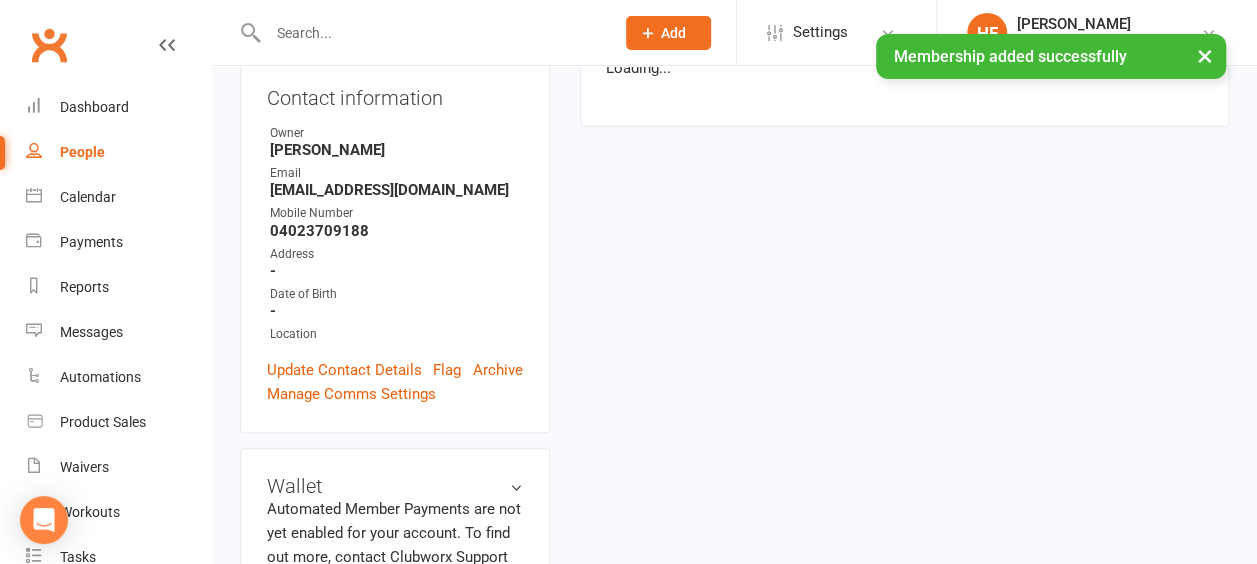 scroll, scrollTop: 0, scrollLeft: 0, axis: both 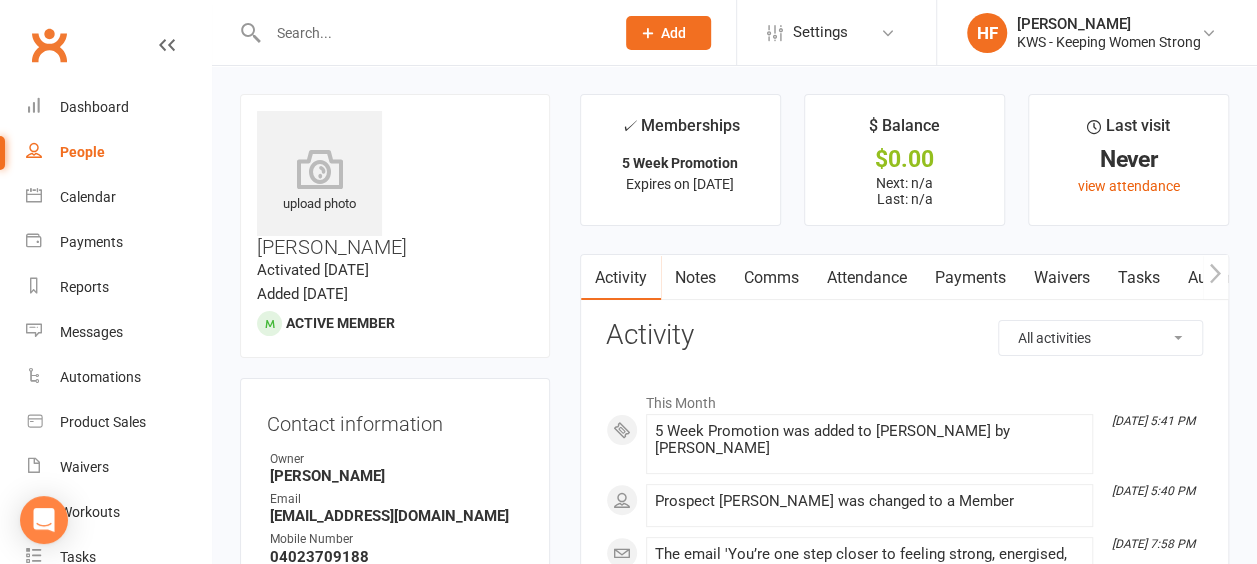 click on "Comms" at bounding box center (771, 278) 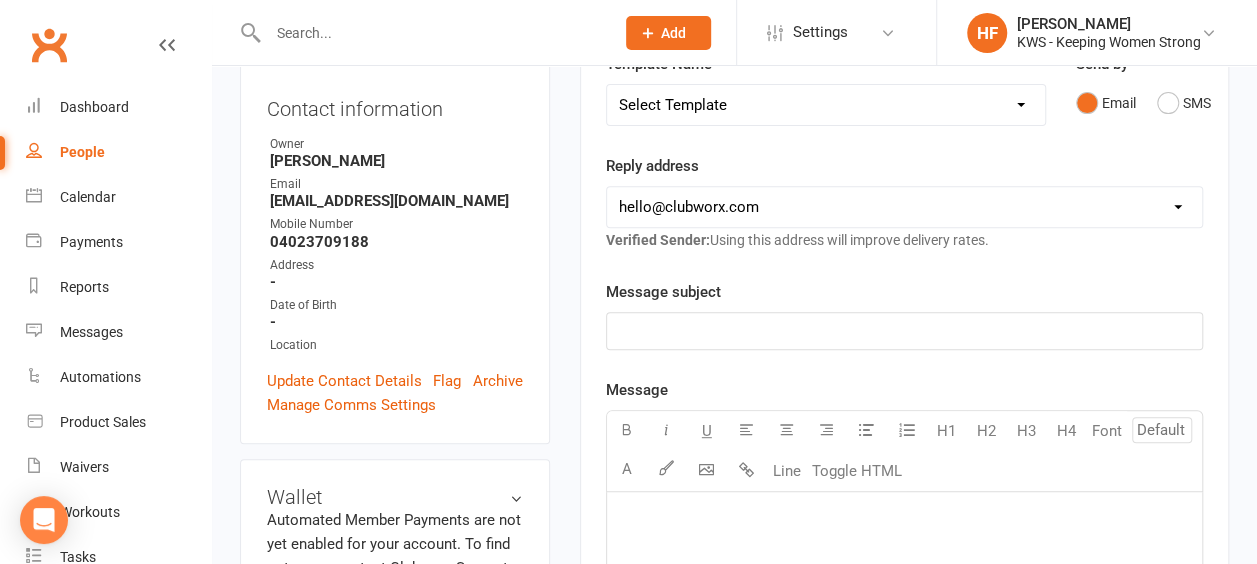 scroll, scrollTop: 200, scrollLeft: 0, axis: vertical 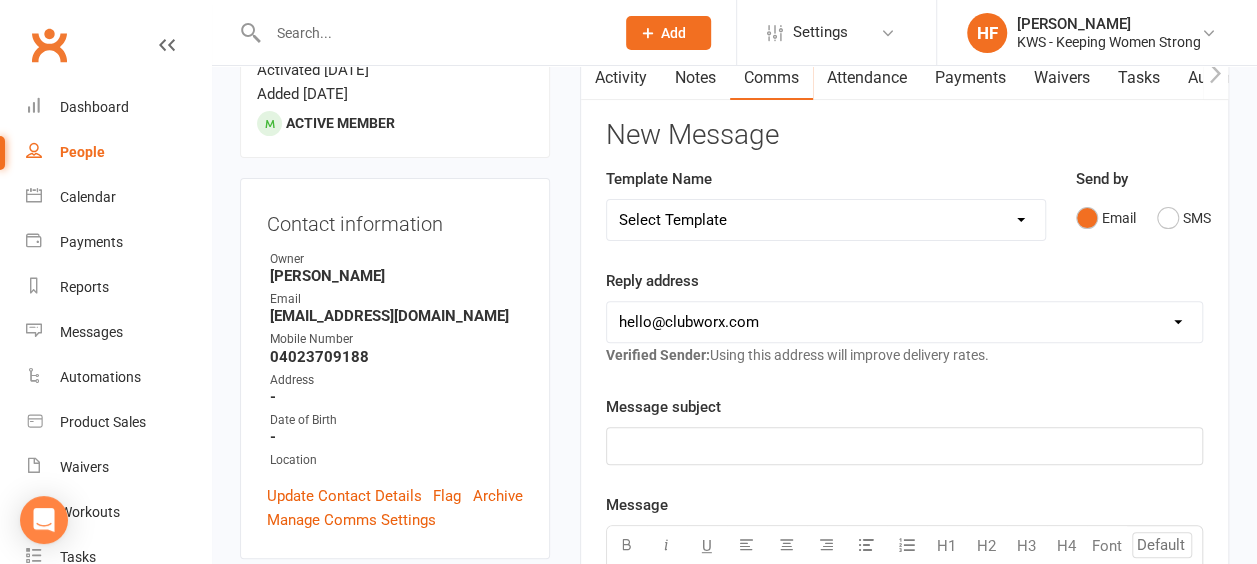 click on "Select Template [Email] 4 Week Encouragement [Email] 6 week encouragement [Email] 7 Day Trial Welcome and Appoint Confirmation [Email] CONSULTATION CONFIRMATION [Email] EX Member and Prospects half Price [Email] Expired Membership [Email] FUTURE MEMBER 1 [Email] MIA Exercise [MEDICAL_DATA] [Email] MIA Its a lifestyle [Email] New Member Motivator Week 1 Day 3 [Email] New Member Motivator Week 2  [Email] New Member Motivator Week 3 [Email] New Member Motivator Week 4  [Email] New Member Motivator Week 4 2-3 days before end   [Email] NEW MEMBER WELCOME [DATE] [Email] Nutrition Consult Confirmation [Email] Prospect [Email] Trial Workout Confirmation [Email] Trial Workout Prospect FU [Email] Upgraded Membership [Email] WELCOME BACK OLD MEMBER [Email] KWS RENEWAL" at bounding box center (826, 220) 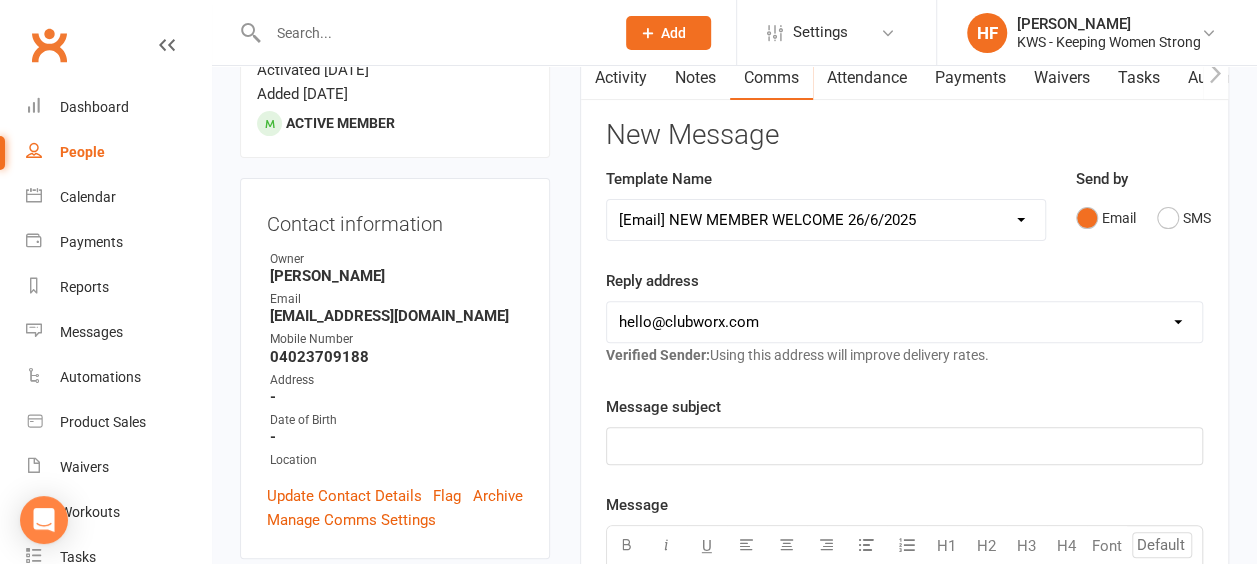 click on "Select Template [Email] 4 Week Encouragement [Email] 6 week encouragement [Email] 7 Day Trial Welcome and Appoint Confirmation [Email] CONSULTATION CONFIRMATION [Email] EX Member and Prospects half Price [Email] Expired Membership [Email] FUTURE MEMBER 1 [Email] MIA Exercise [MEDICAL_DATA] [Email] MIA Its a lifestyle [Email] New Member Motivator Week 1 Day 3 [Email] New Member Motivator Week 2  [Email] New Member Motivator Week 3 [Email] New Member Motivator Week 4  [Email] New Member Motivator Week 4 2-3 days before end   [Email] NEW MEMBER WELCOME [DATE] [Email] Nutrition Consult Confirmation [Email] Prospect [Email] Trial Workout Confirmation [Email] Trial Workout Prospect FU [Email] Upgraded Membership [Email] WELCOME BACK OLD MEMBER [Email] KWS RENEWAL" at bounding box center [826, 220] 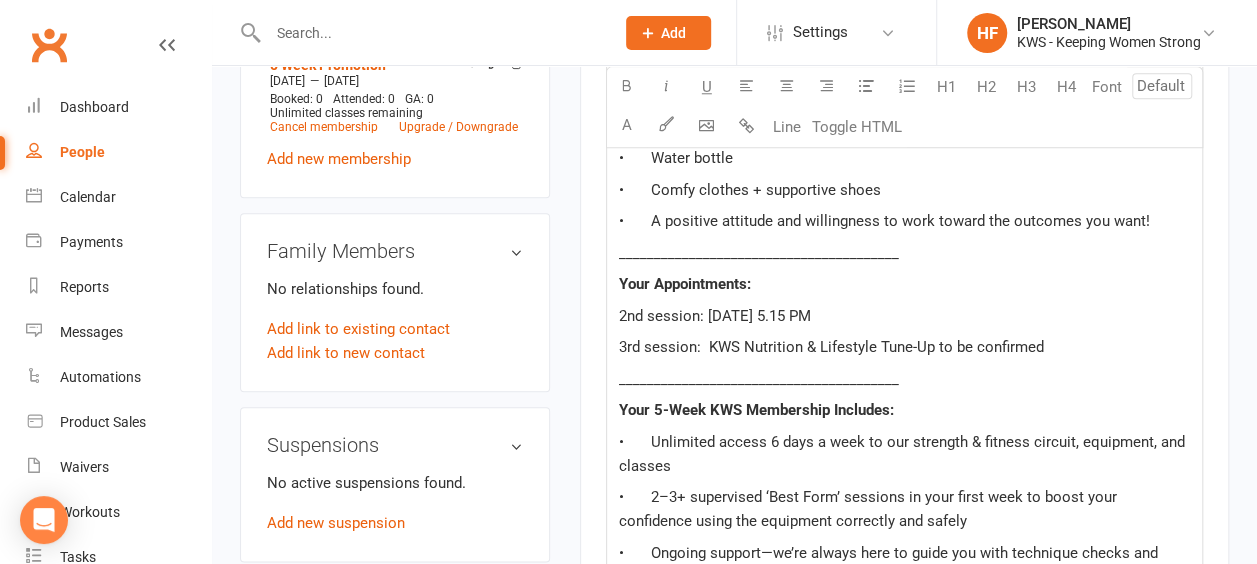 scroll, scrollTop: 1000, scrollLeft: 0, axis: vertical 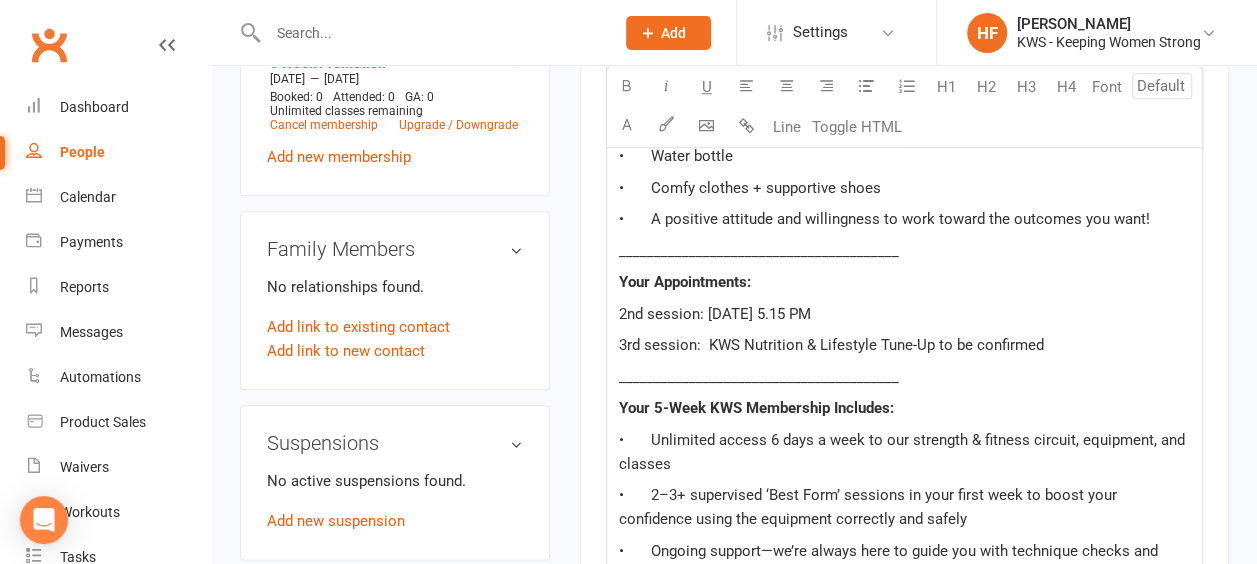 drag, startPoint x: 615, startPoint y: 308, endPoint x: 908, endPoint y: 315, distance: 293.08362 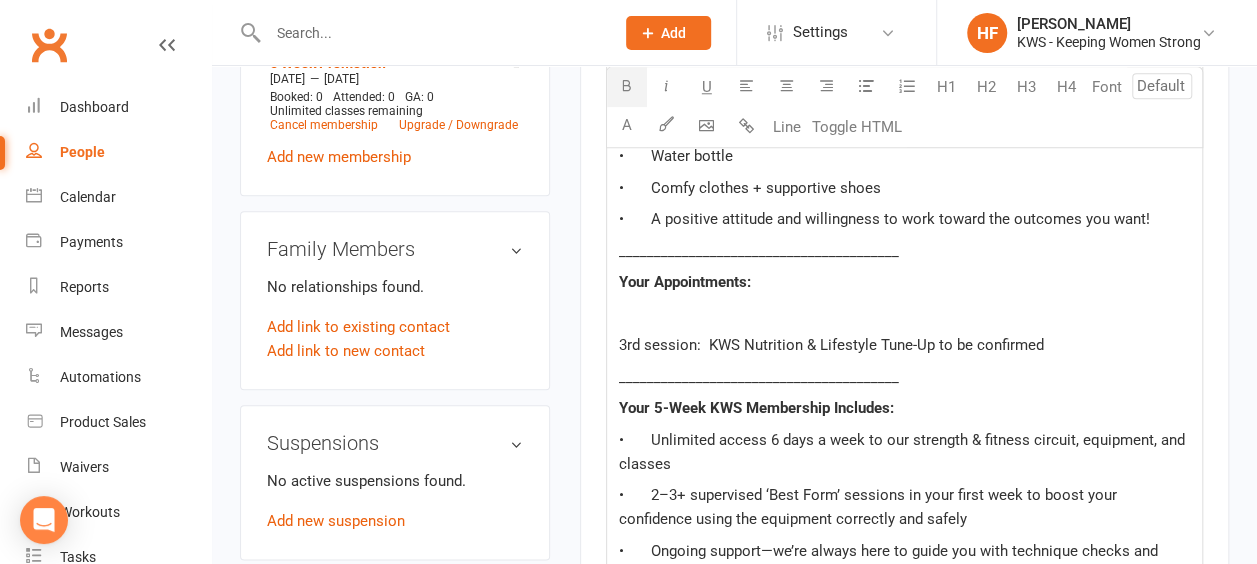 click on "Your Appointments:" 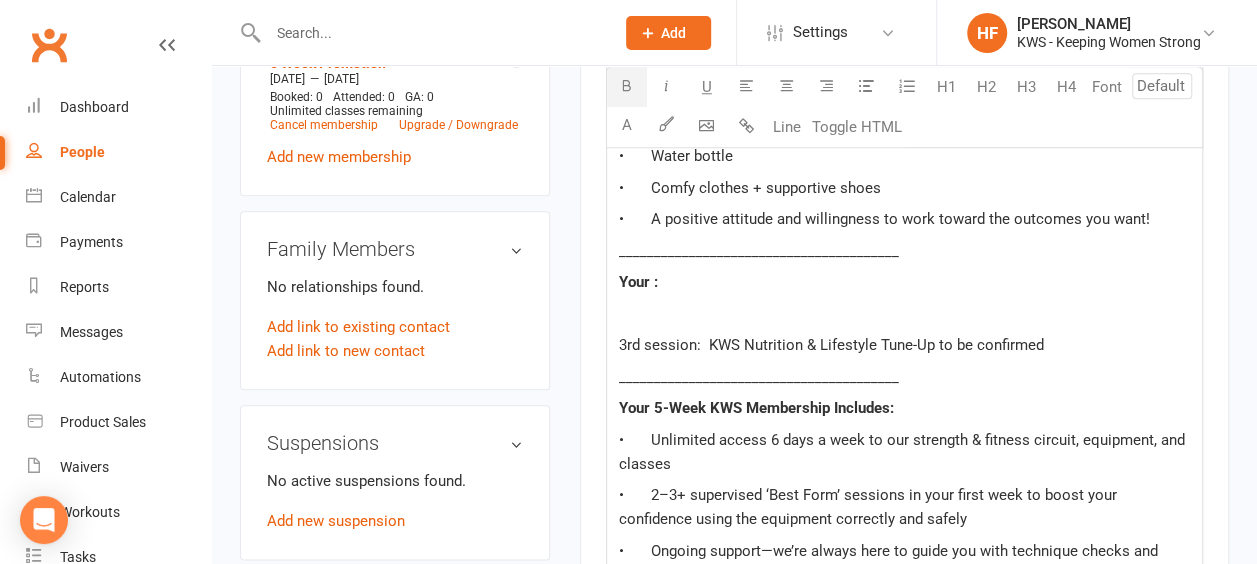 type 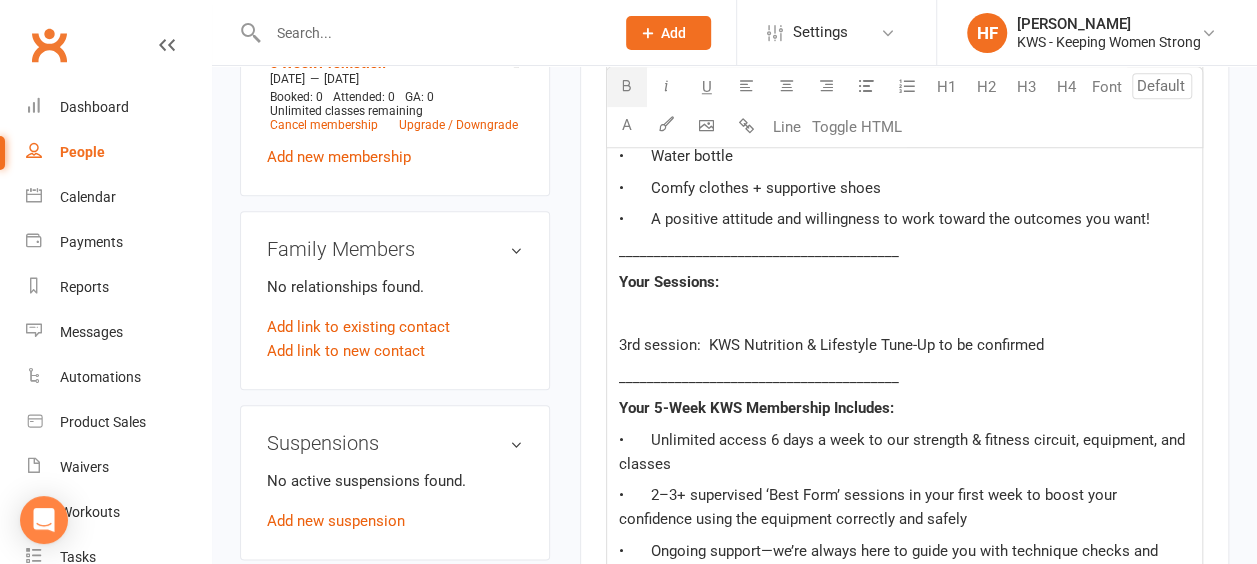 click on "﻿" 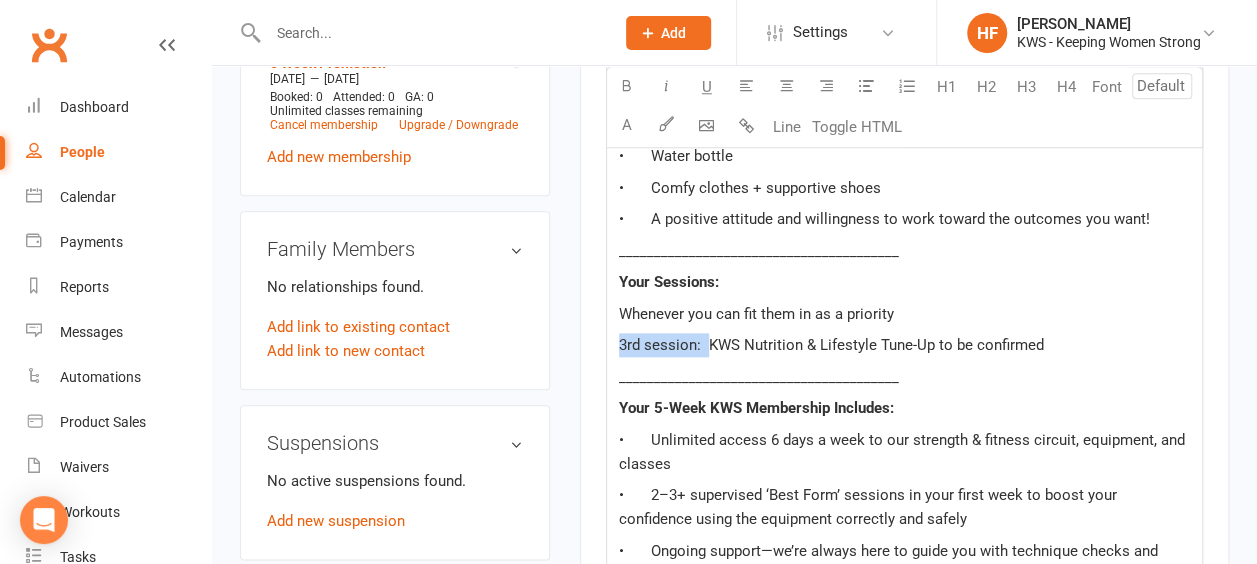 drag, startPoint x: 707, startPoint y: 339, endPoint x: 618, endPoint y: 342, distance: 89.050545 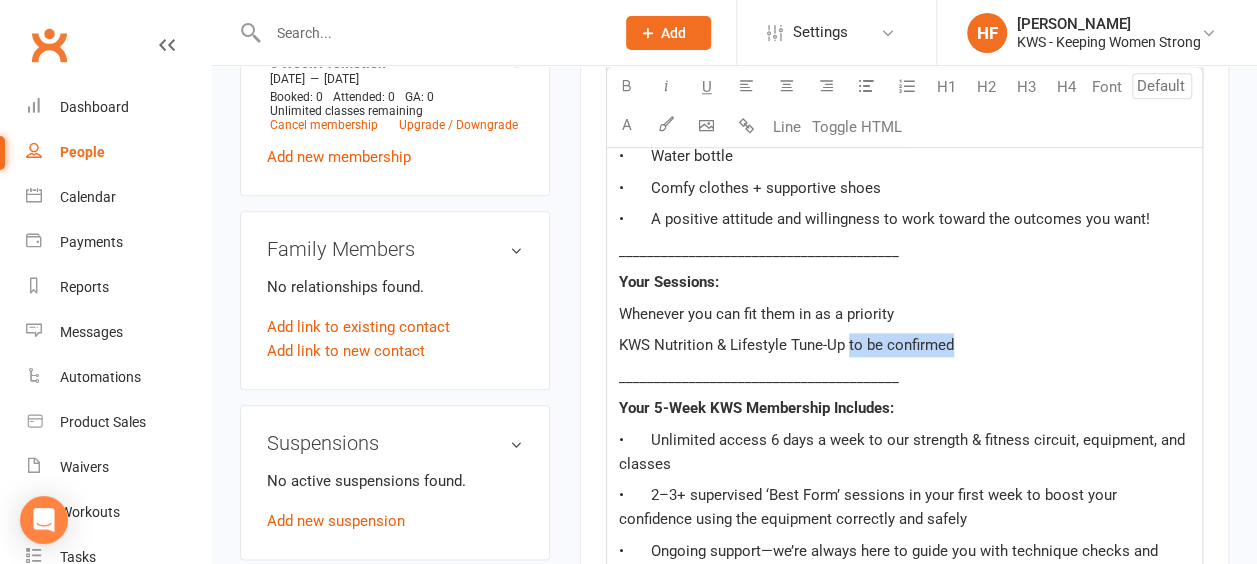 drag, startPoint x: 969, startPoint y: 341, endPoint x: 845, endPoint y: 346, distance: 124.10077 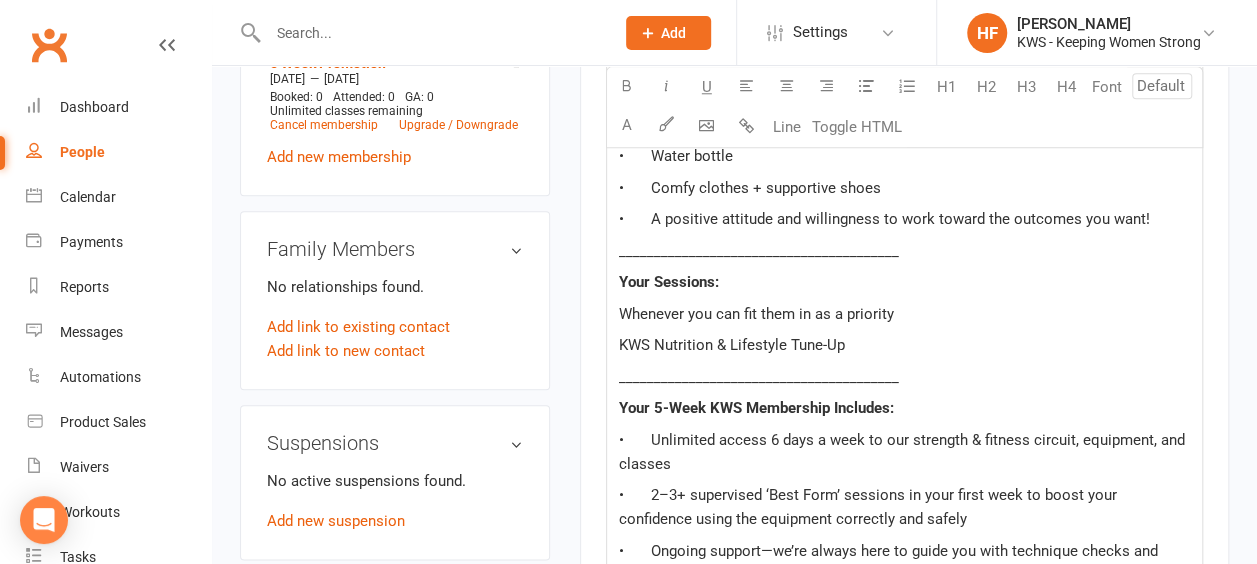 click on "KWS Nutrition & Lifestyle Tune-Up" 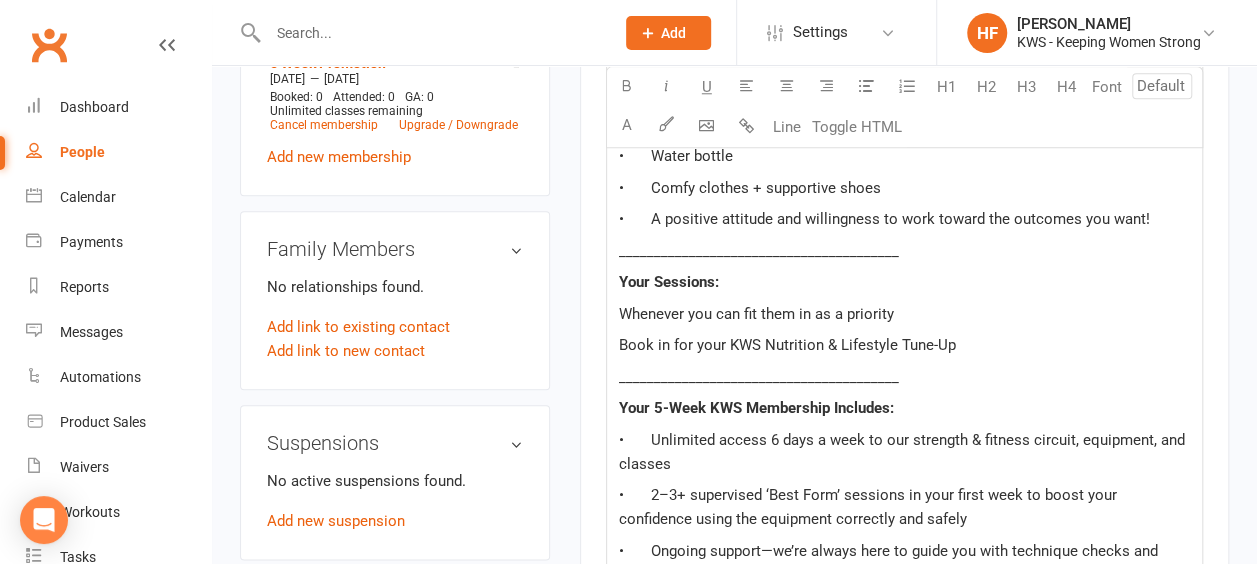 click on "Book in for your KWS Nutrition & Lifestyle Tune-Up" 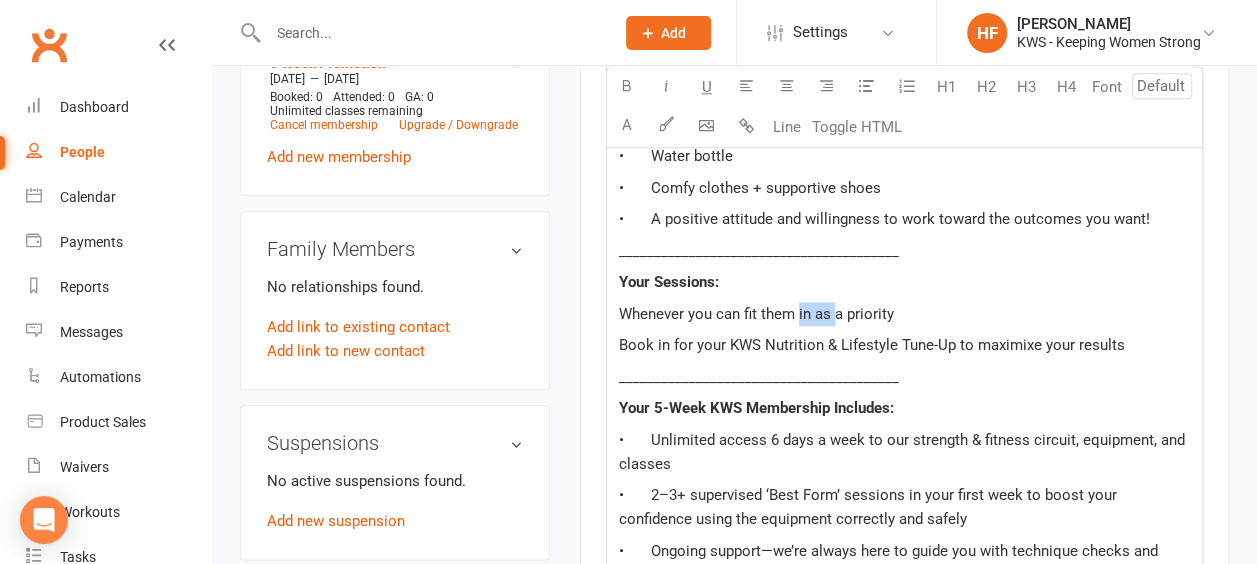 drag, startPoint x: 833, startPoint y: 310, endPoint x: 799, endPoint y: 316, distance: 34.525352 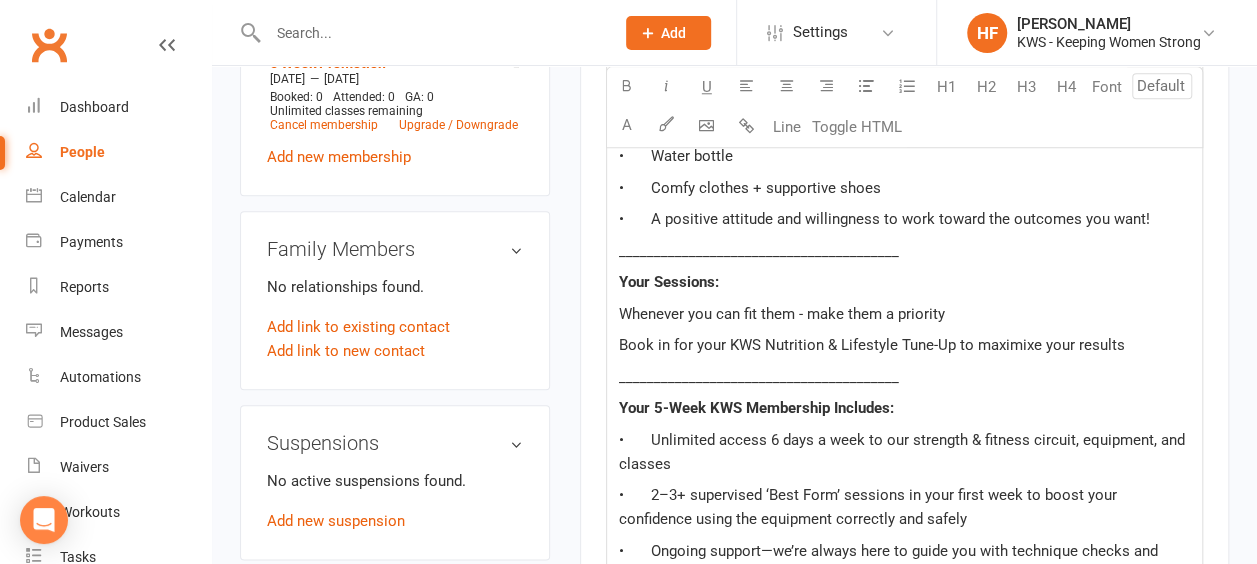 click on "Whenever you can fit them - make them a priority" 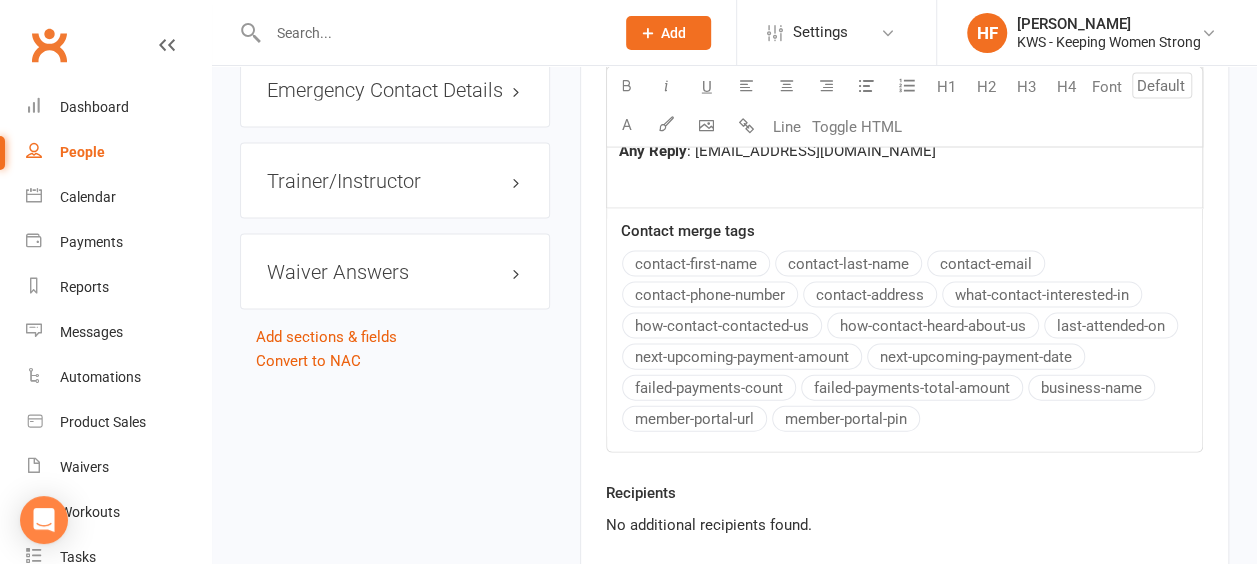 scroll, scrollTop: 2191, scrollLeft: 0, axis: vertical 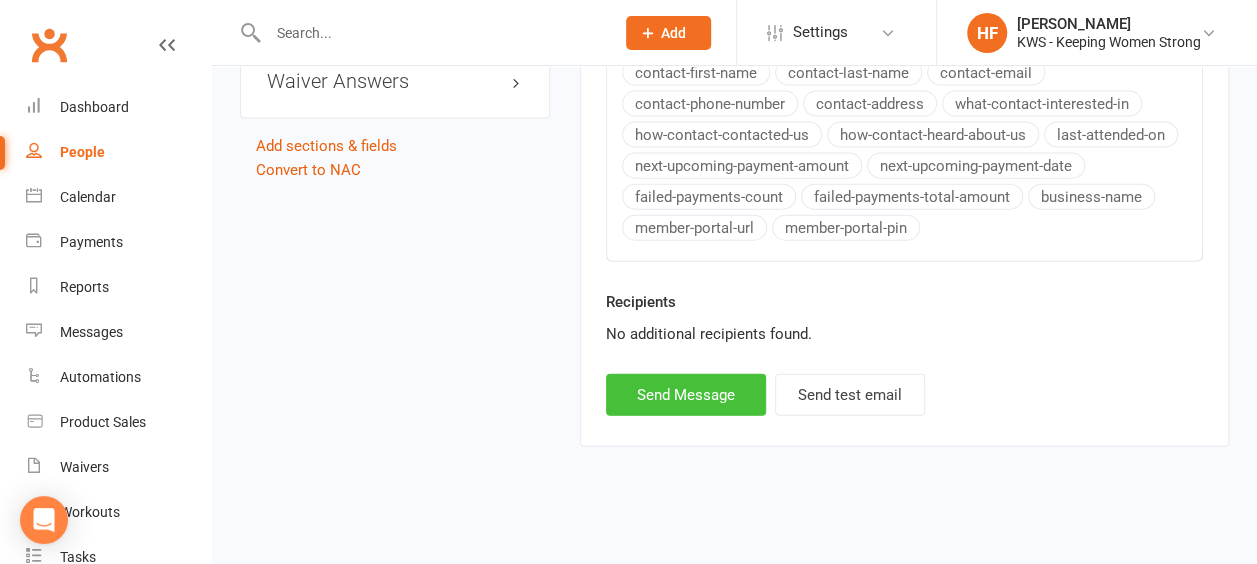 click on "Send Message" at bounding box center [686, 395] 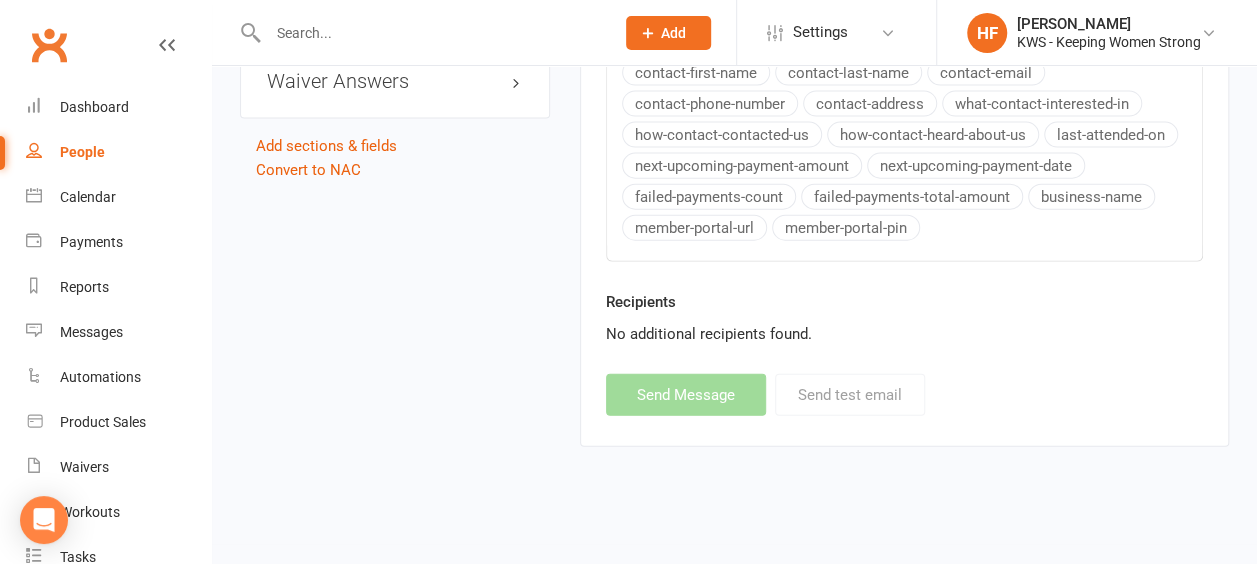 select 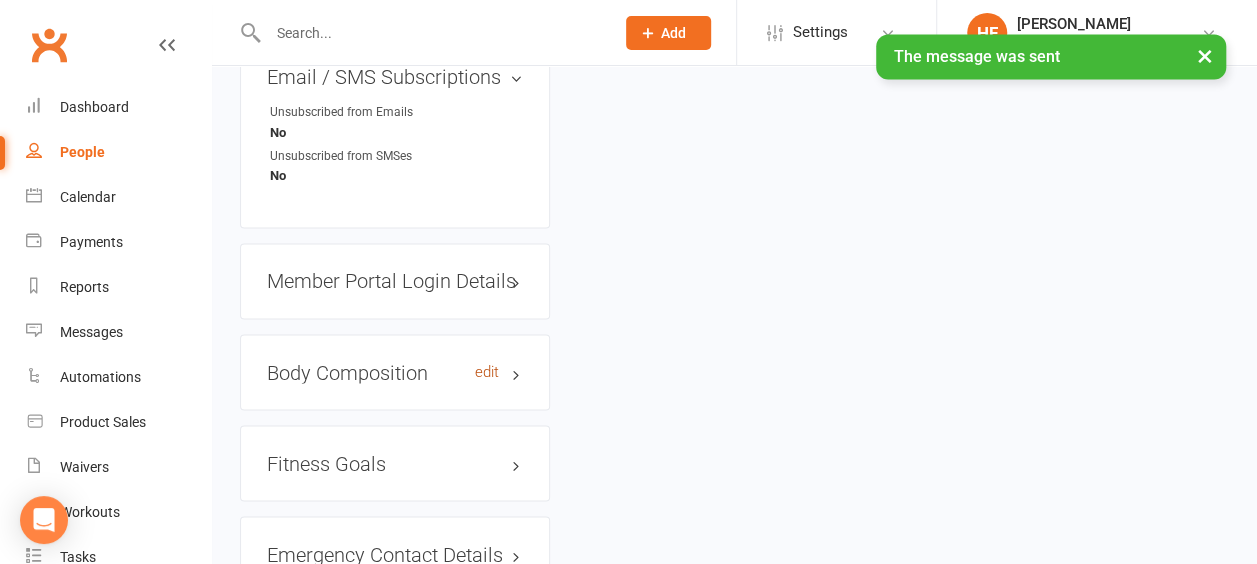 scroll, scrollTop: 1578, scrollLeft: 0, axis: vertical 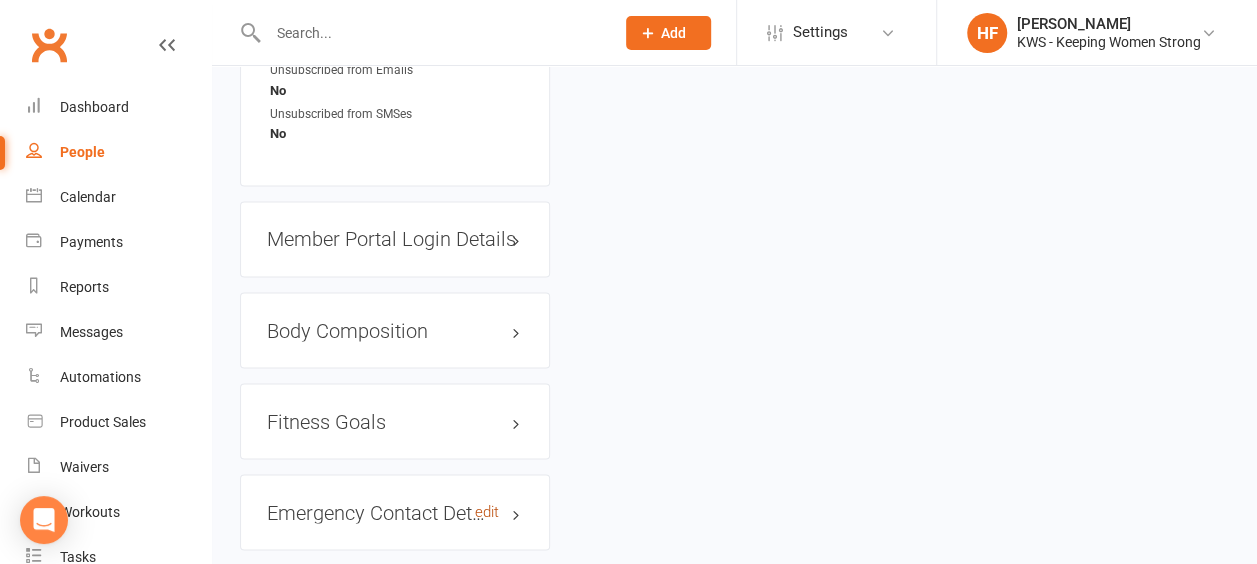click on "edit" at bounding box center (487, 511) 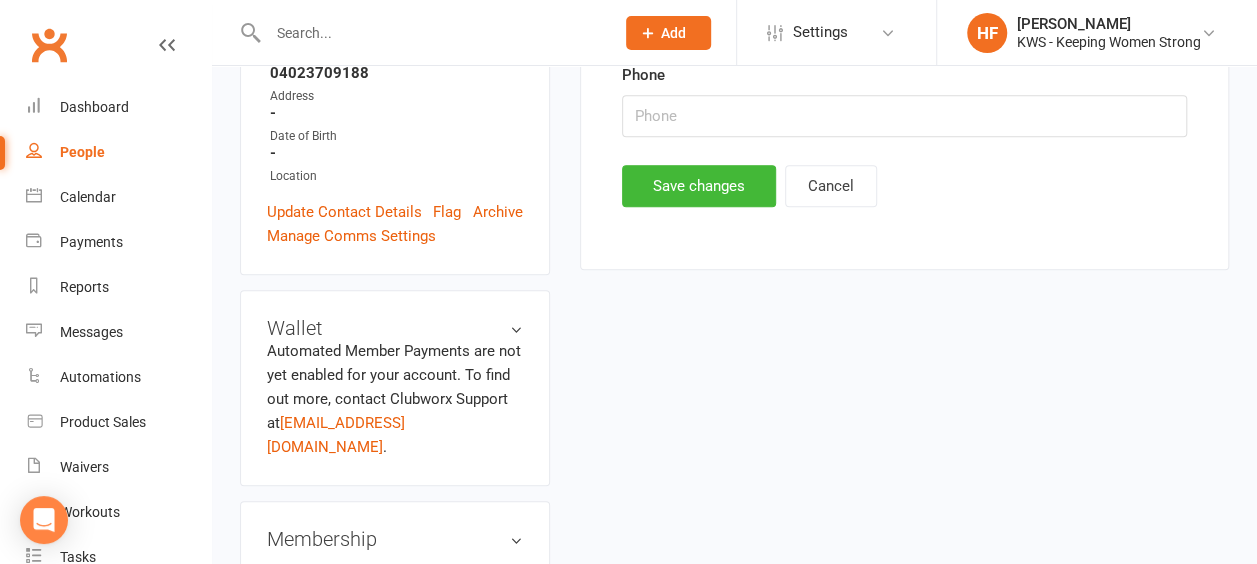 scroll, scrollTop: 152, scrollLeft: 0, axis: vertical 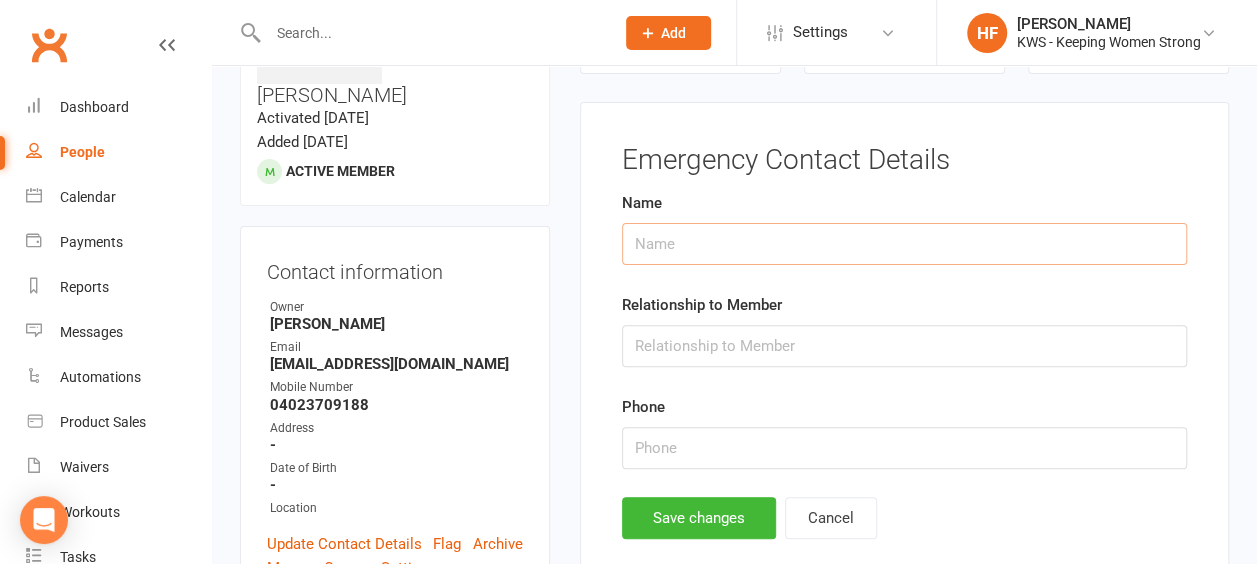 click at bounding box center [904, 244] 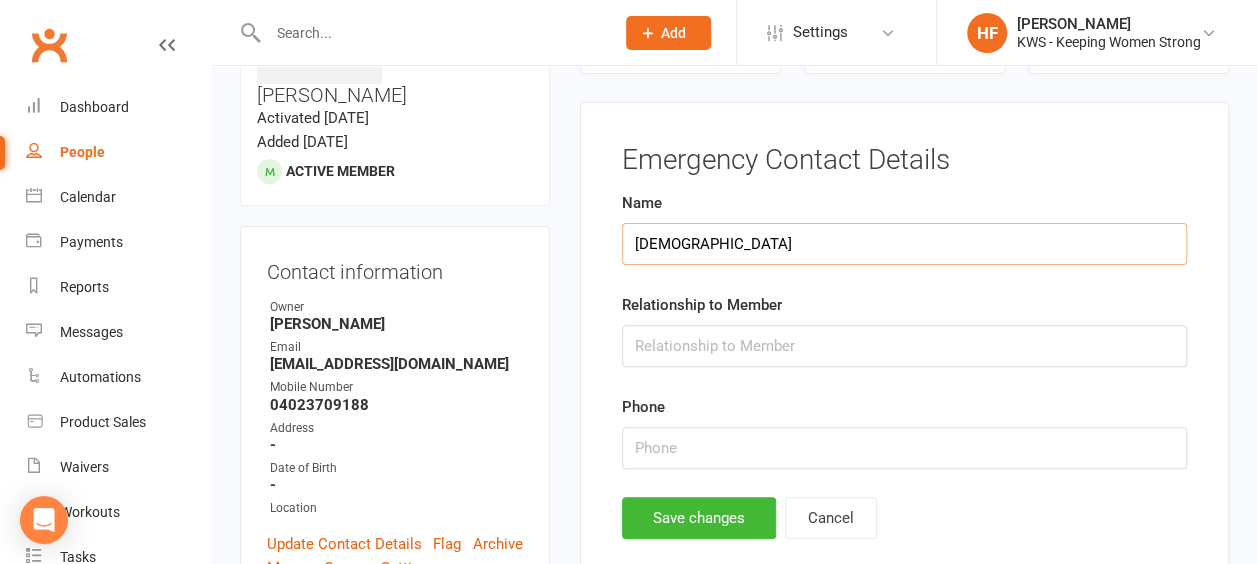 type on "[DEMOGRAPHIC_DATA]" 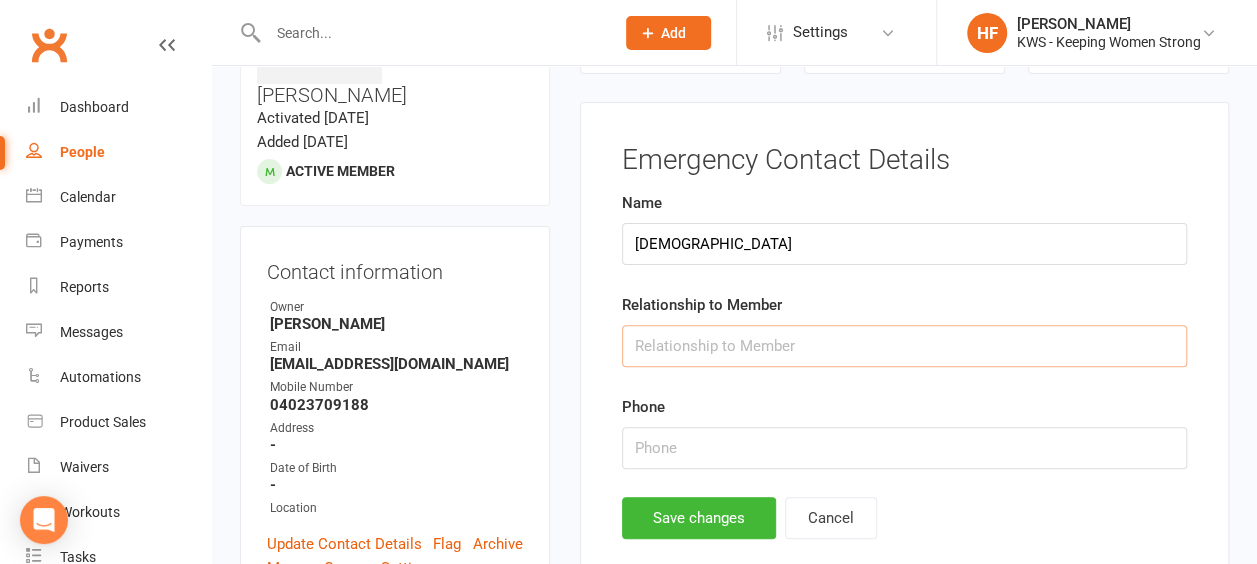 click at bounding box center (904, 346) 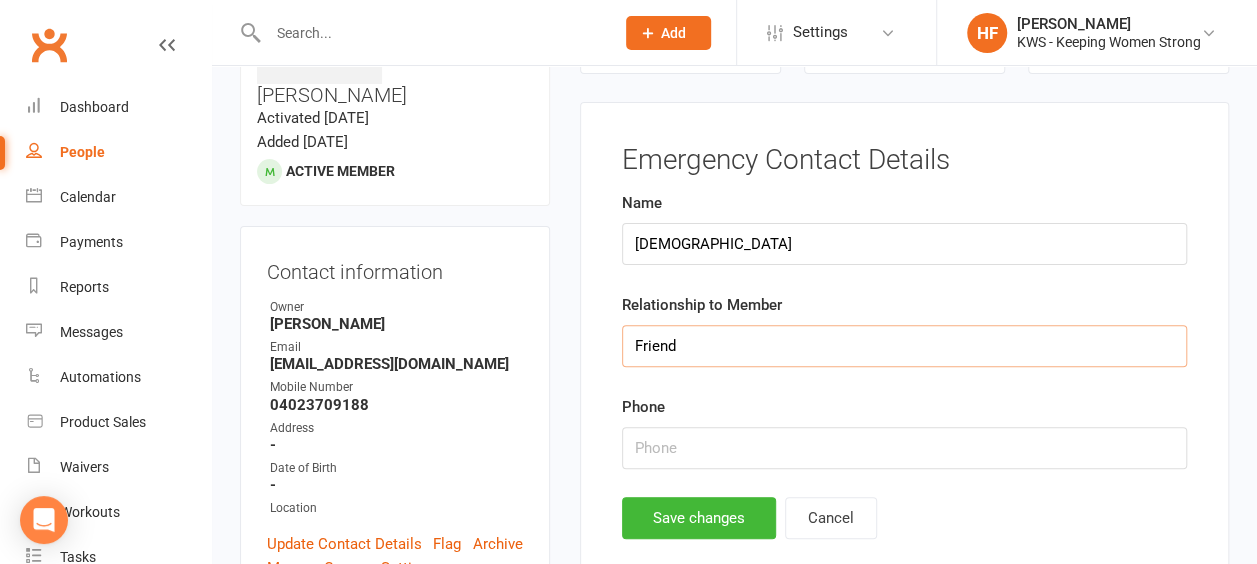 type on "Friend" 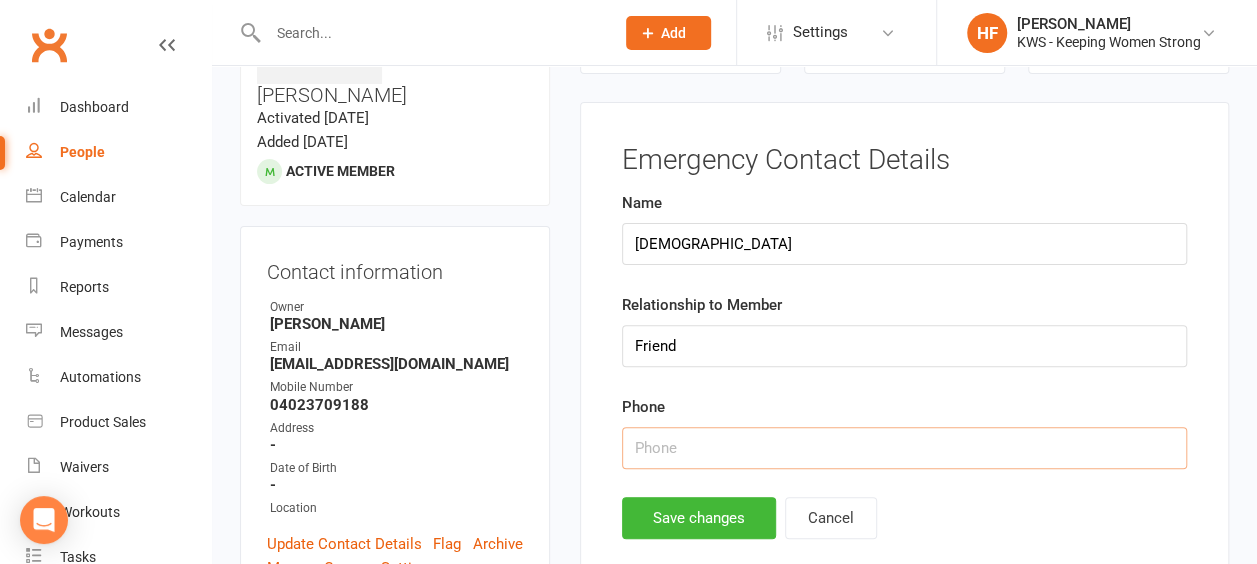 click at bounding box center [904, 448] 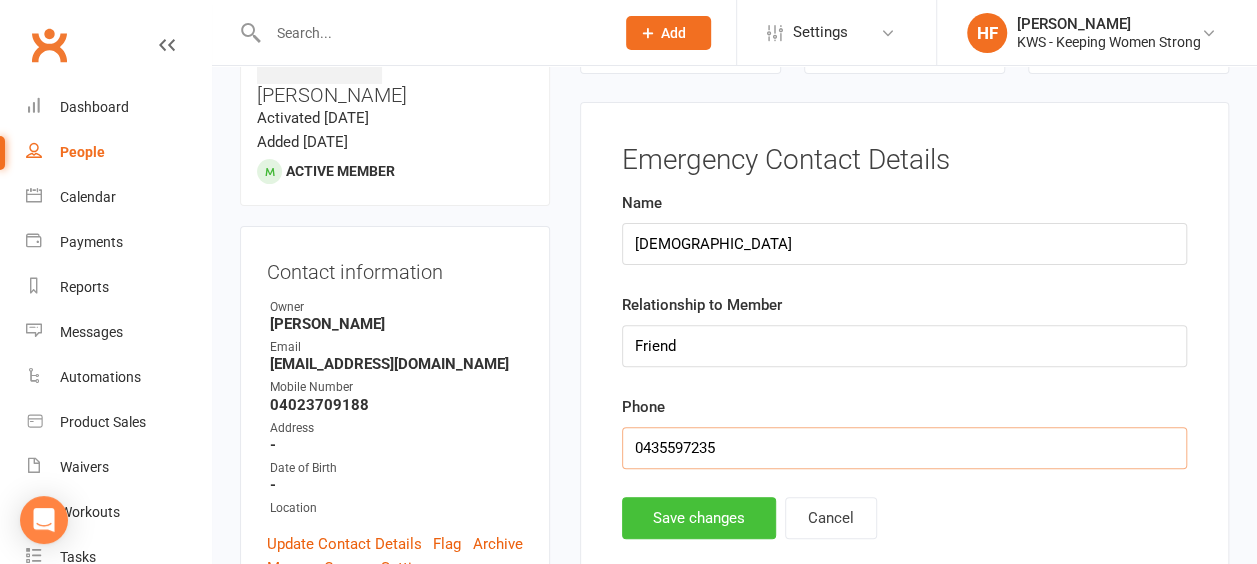 type on "0435597235" 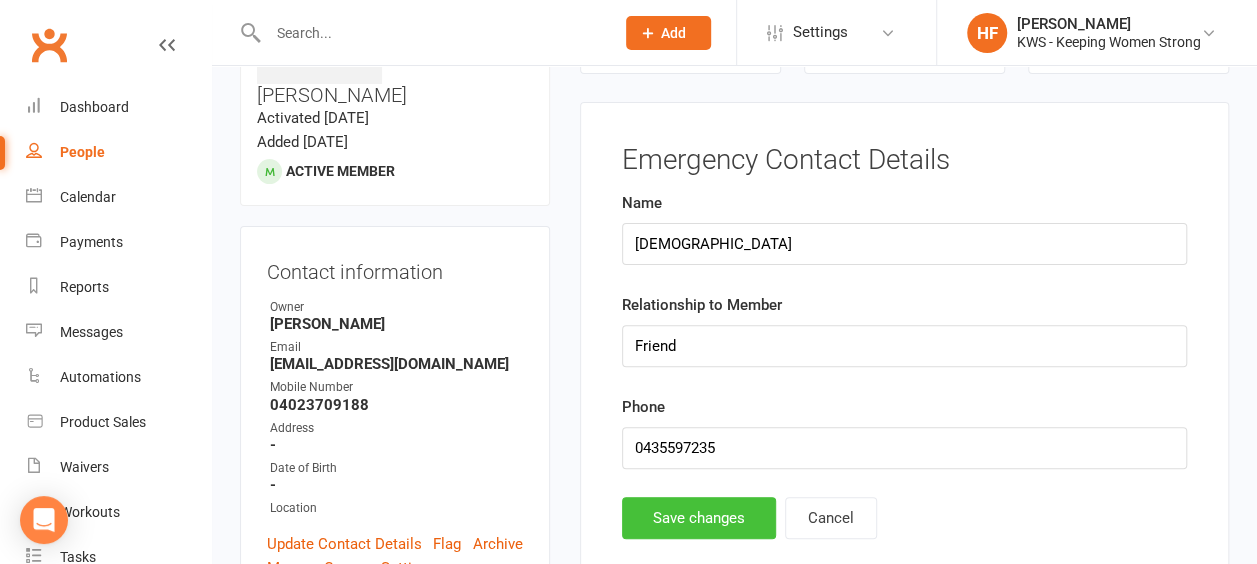 click on "Save changes" at bounding box center (699, 518) 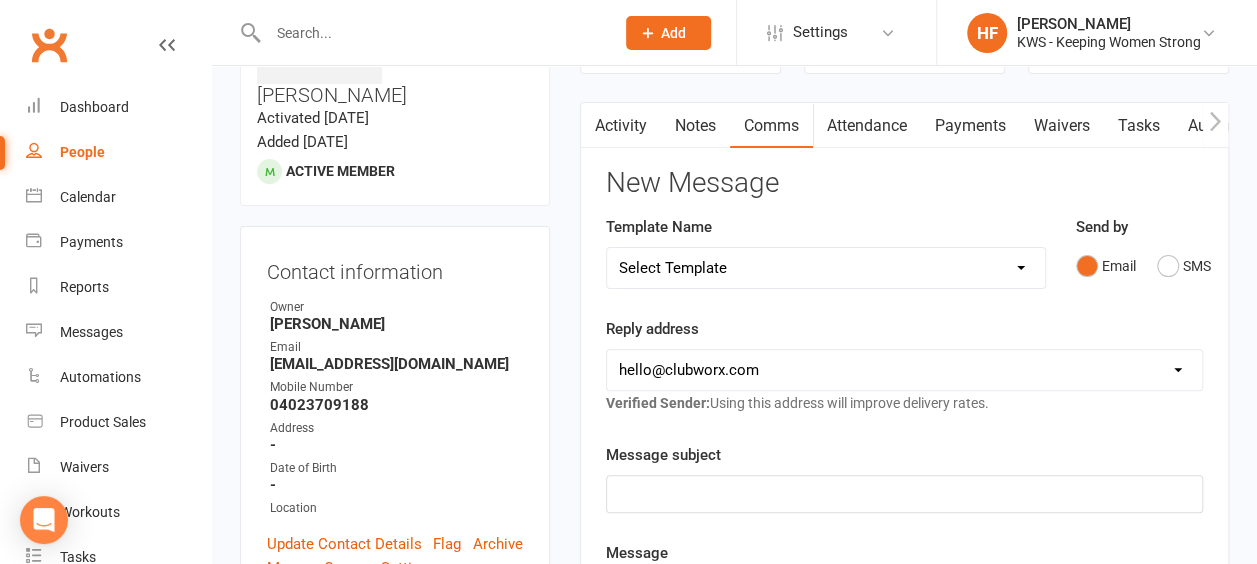scroll, scrollTop: 0, scrollLeft: 0, axis: both 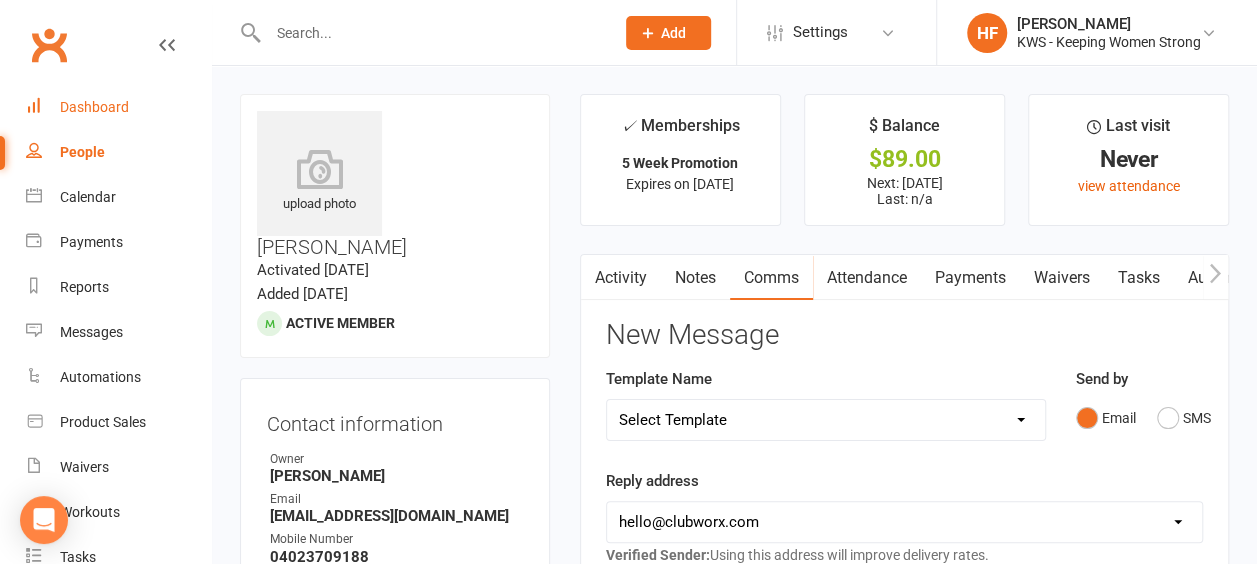 click on "Dashboard" at bounding box center (94, 107) 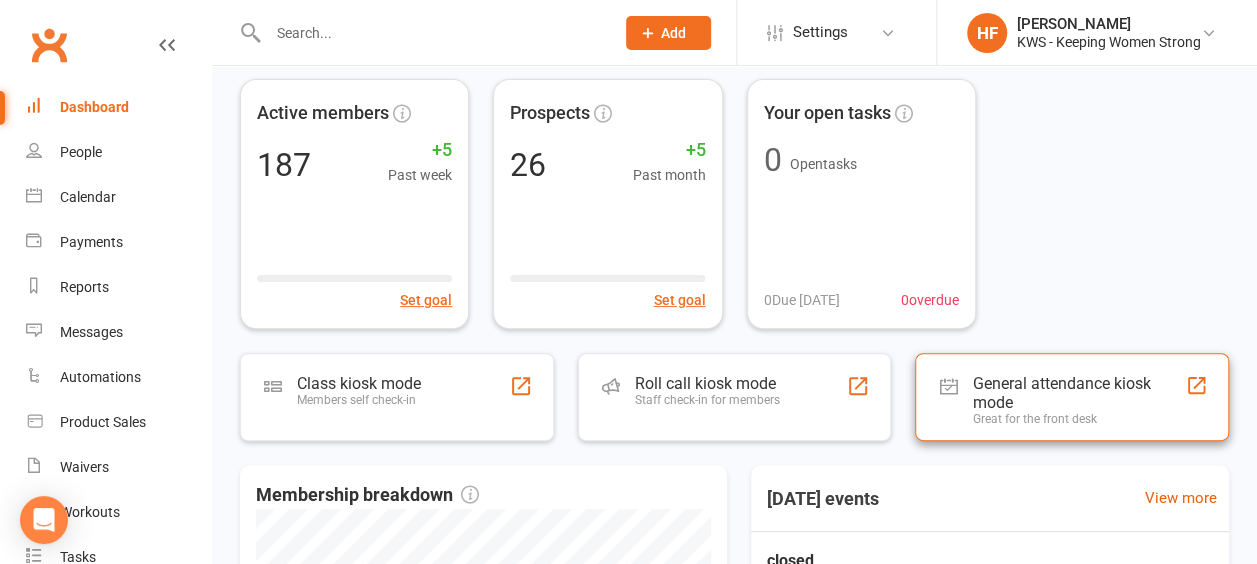 scroll, scrollTop: 200, scrollLeft: 0, axis: vertical 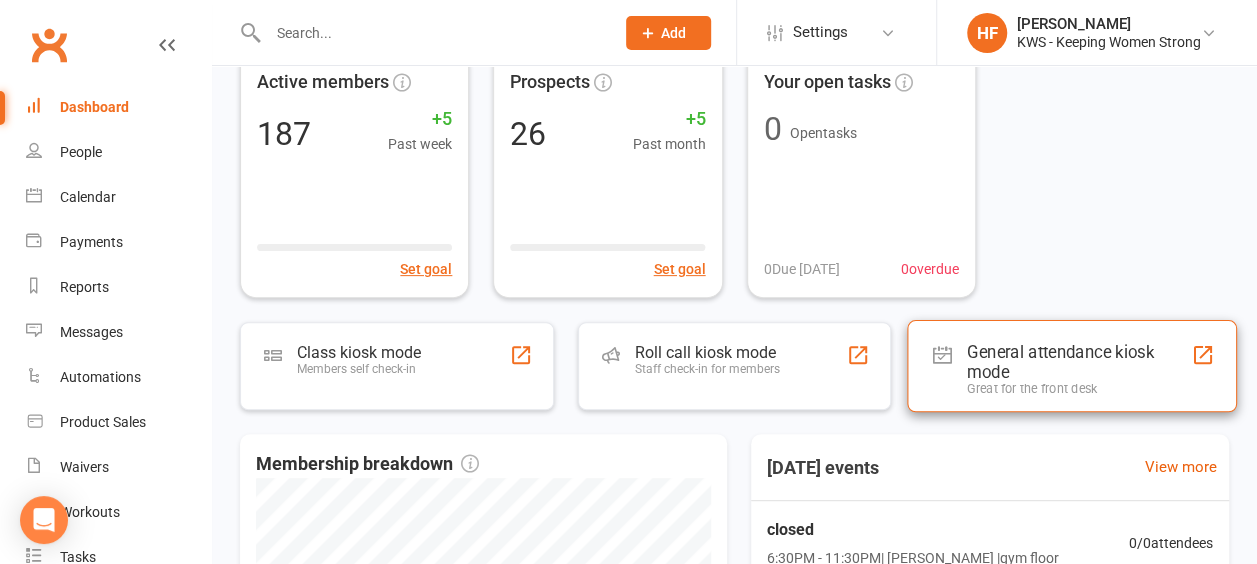 click on "General attendance kiosk mode" at bounding box center [1078, 361] 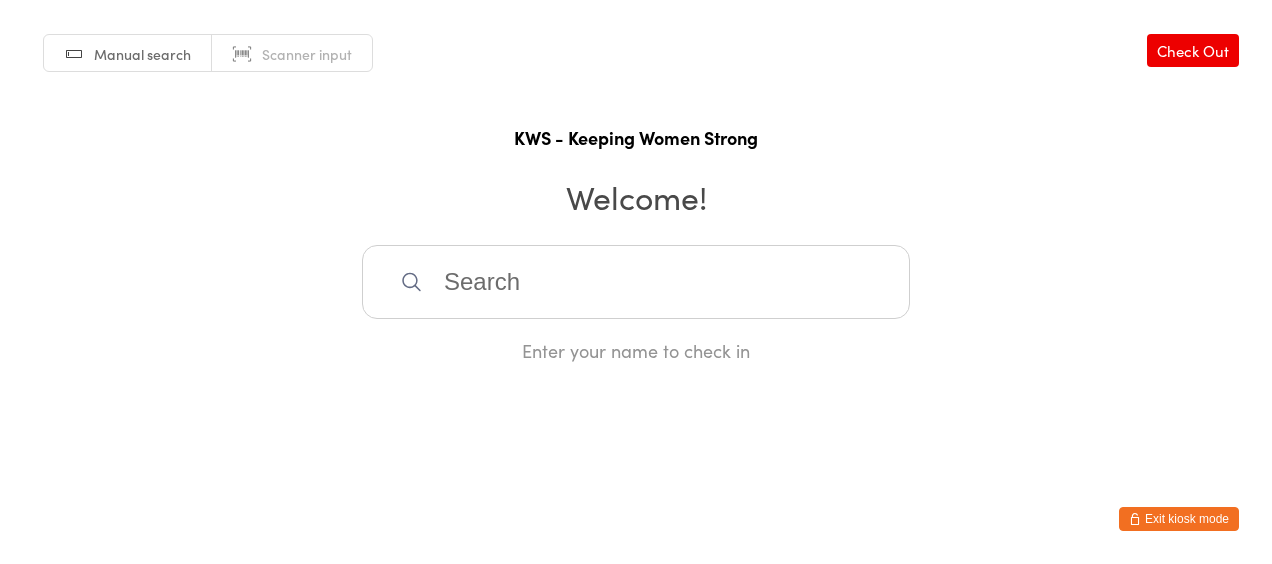 scroll, scrollTop: 0, scrollLeft: 0, axis: both 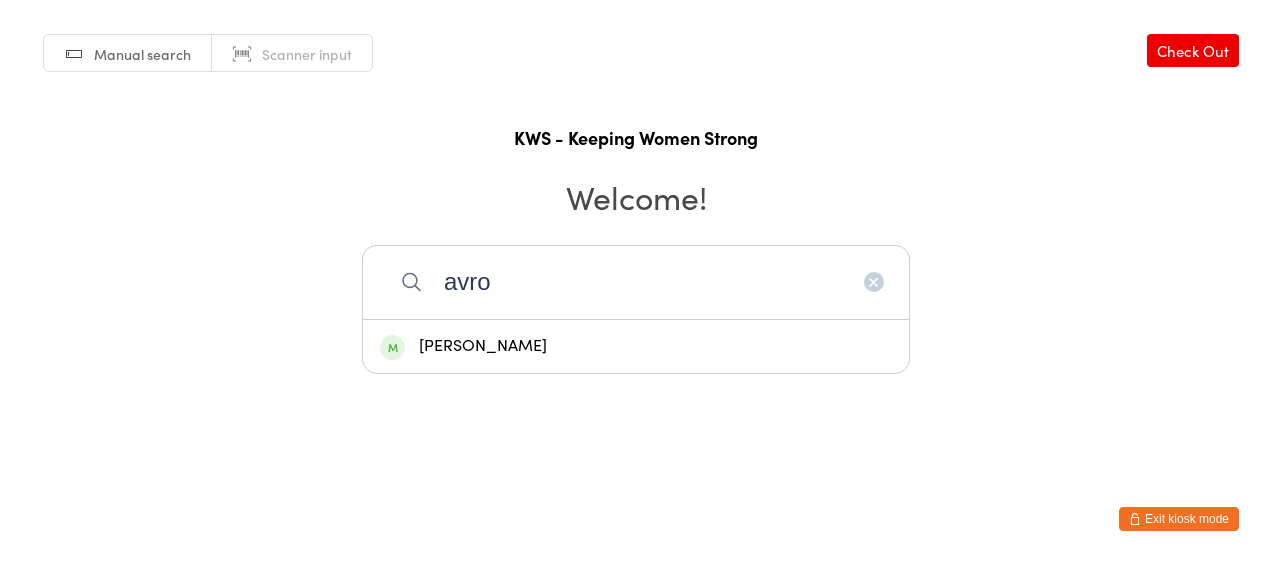 type on "avro" 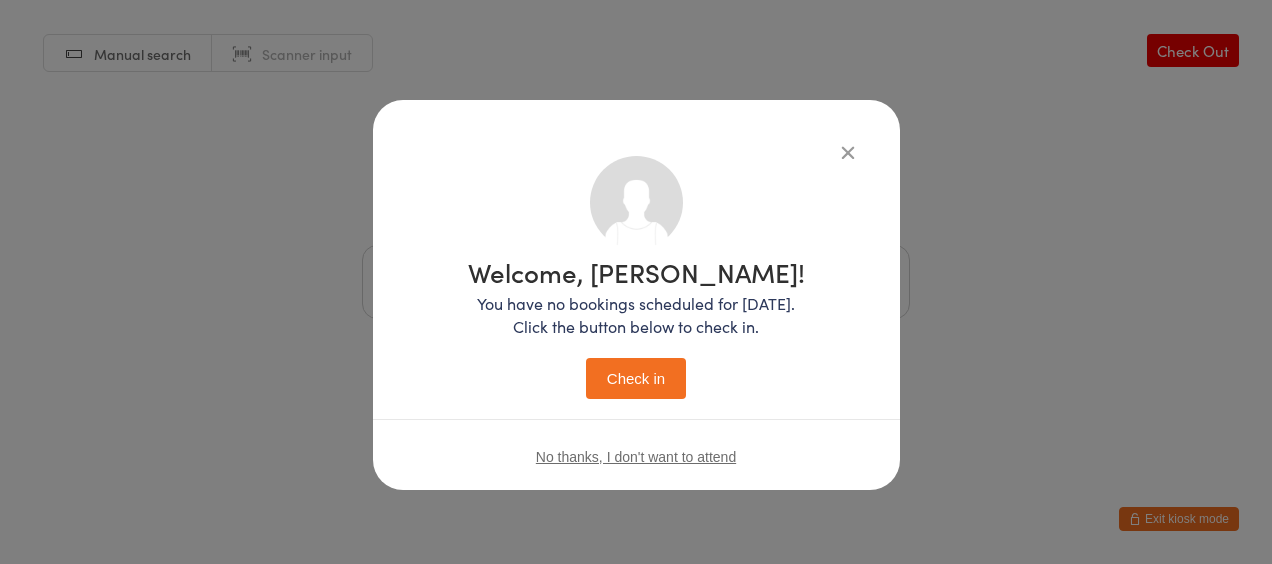 click on "Check in" at bounding box center (636, 378) 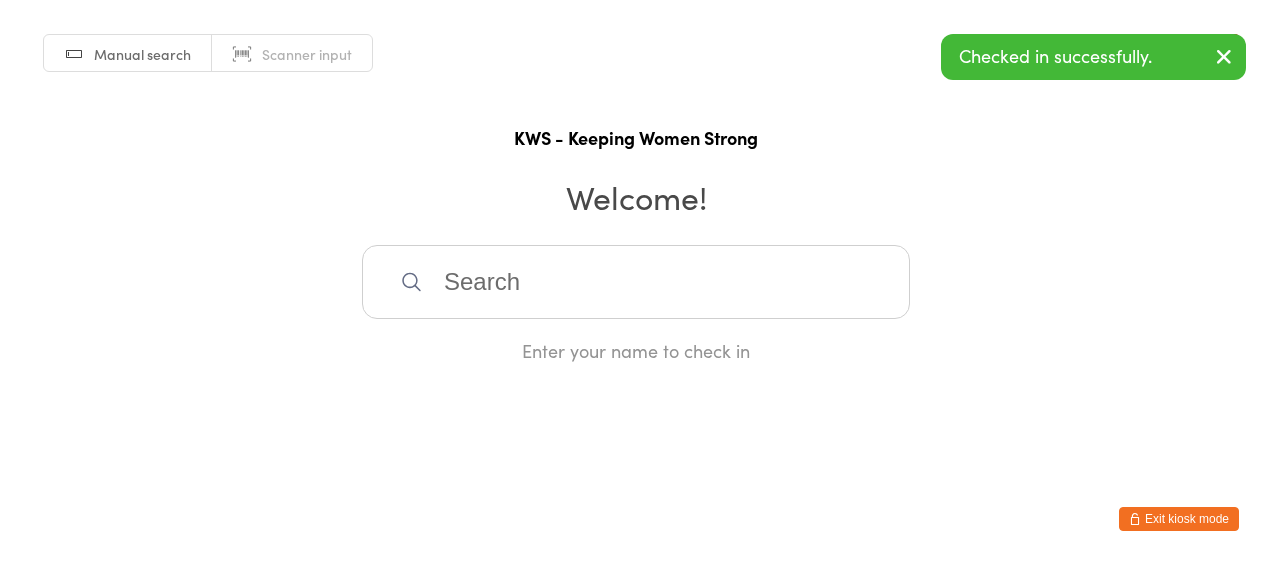 click on "Exit kiosk mode" at bounding box center [1179, 519] 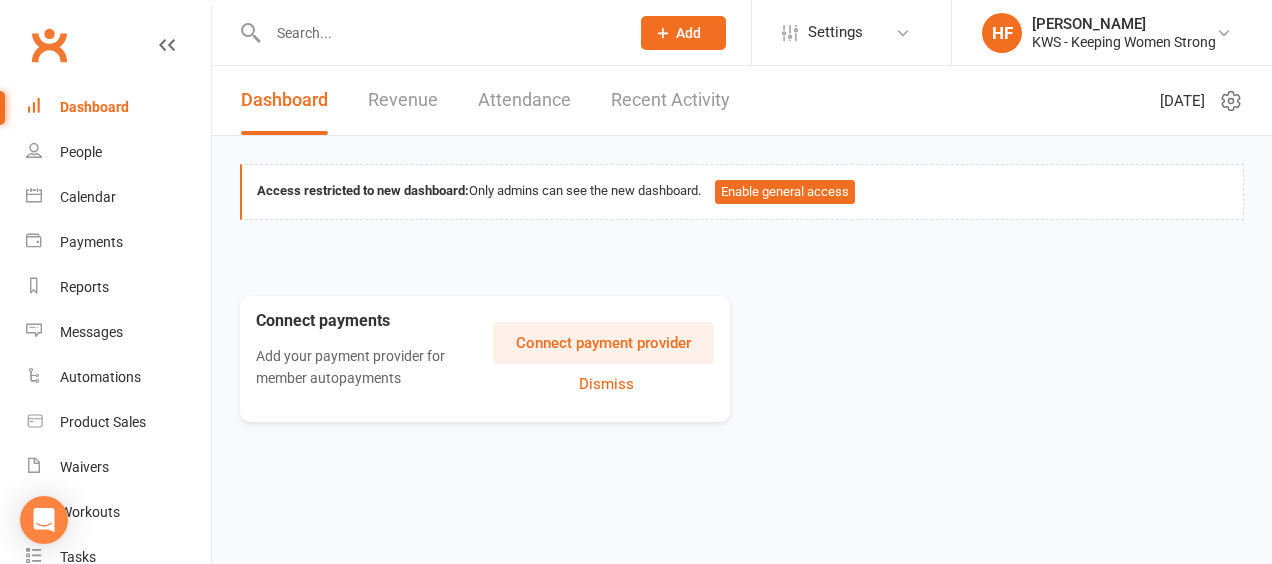 scroll, scrollTop: 0, scrollLeft: 0, axis: both 